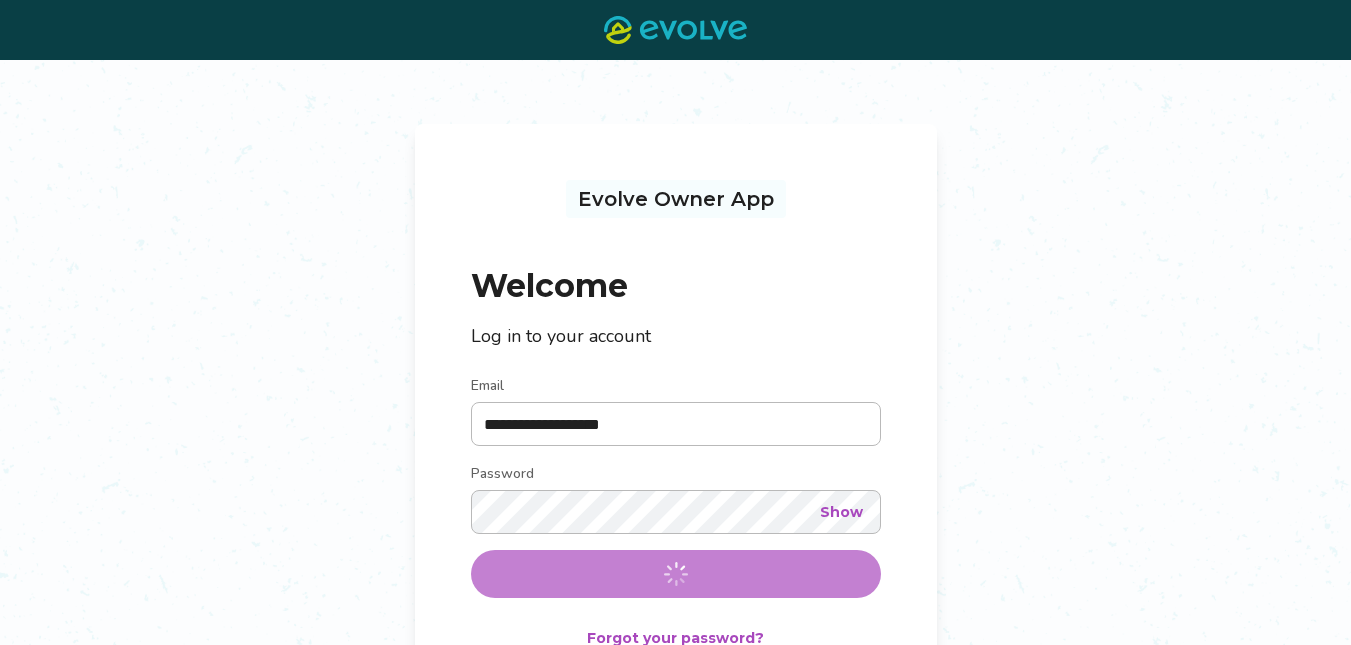 scroll, scrollTop: 0, scrollLeft: 0, axis: both 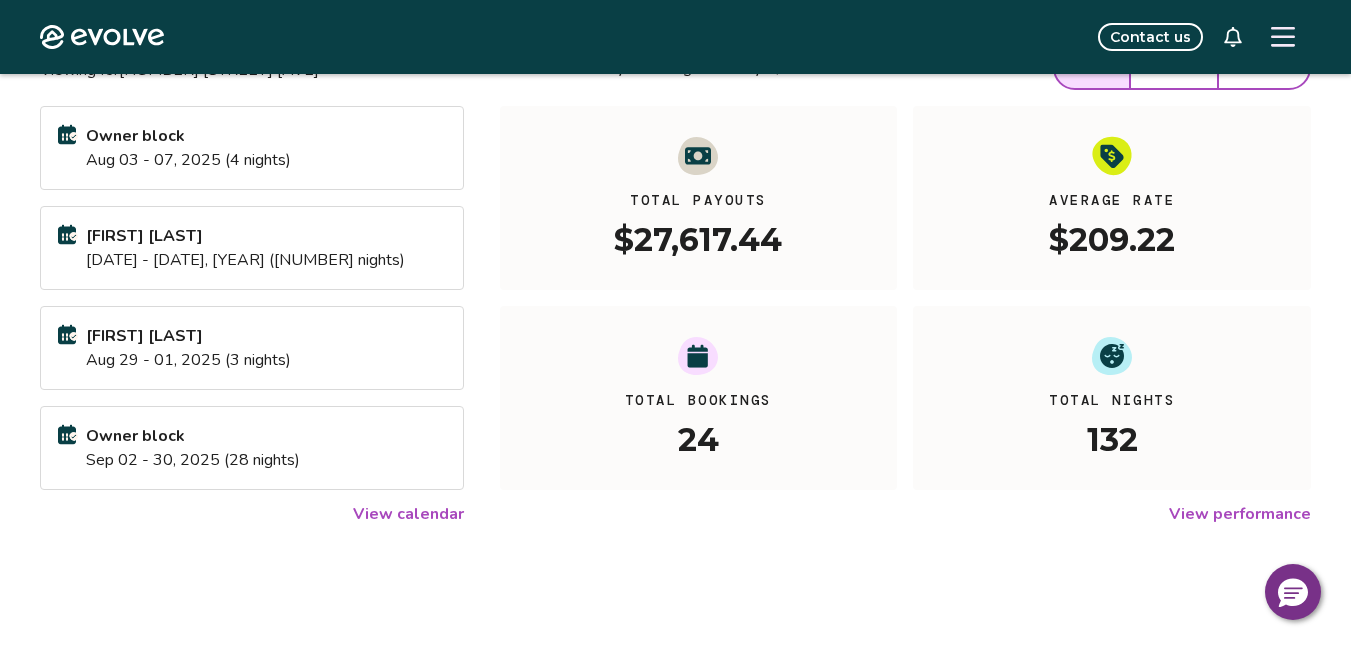 click on "View calendar" at bounding box center (408, 514) 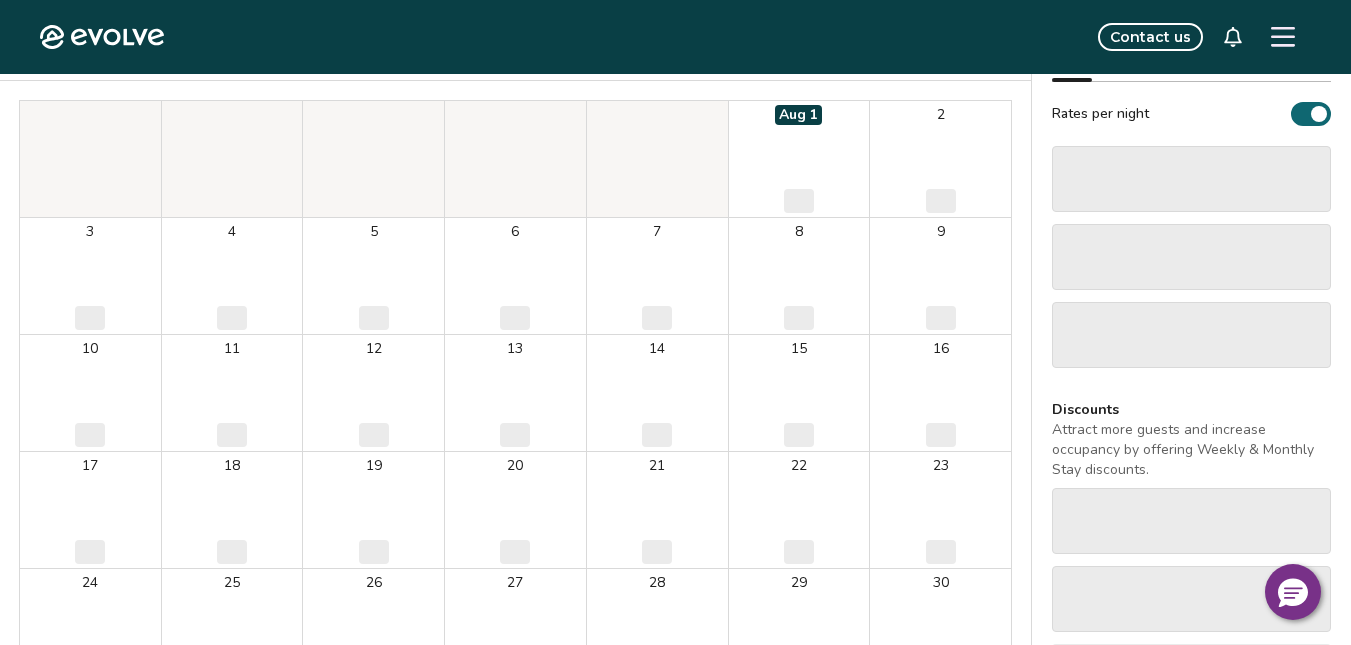 scroll, scrollTop: 0, scrollLeft: 0, axis: both 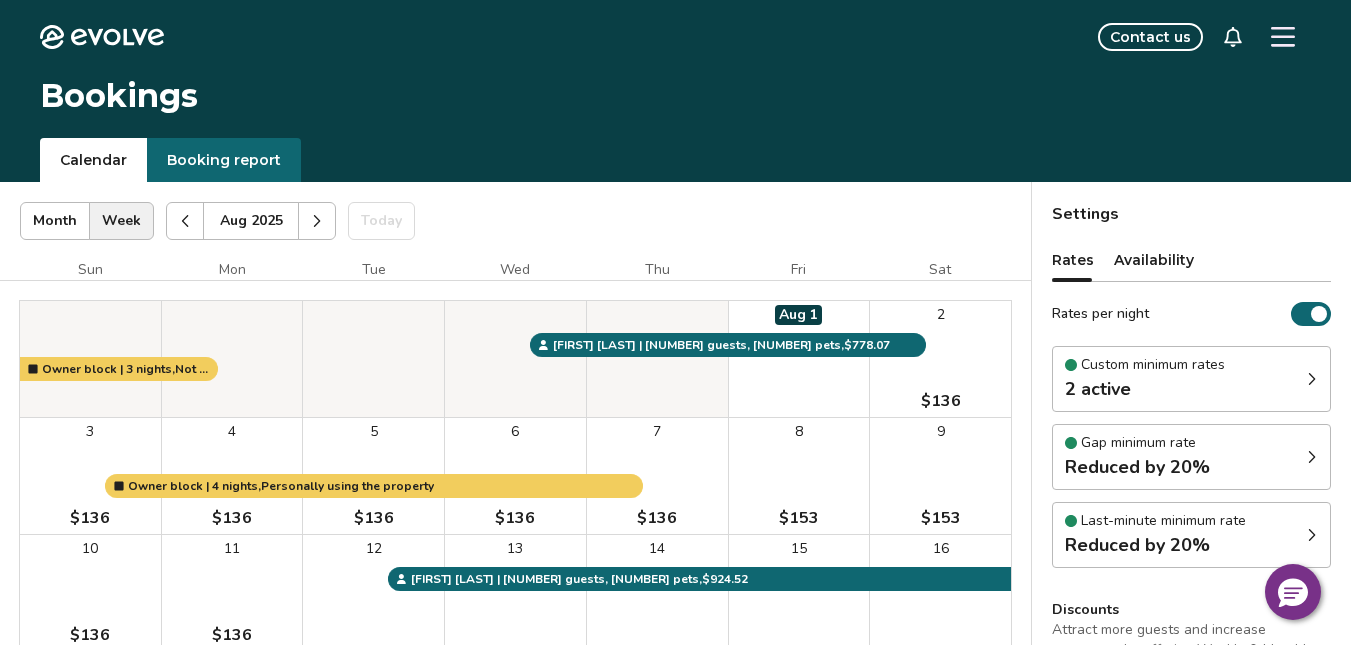 click at bounding box center (317, 221) 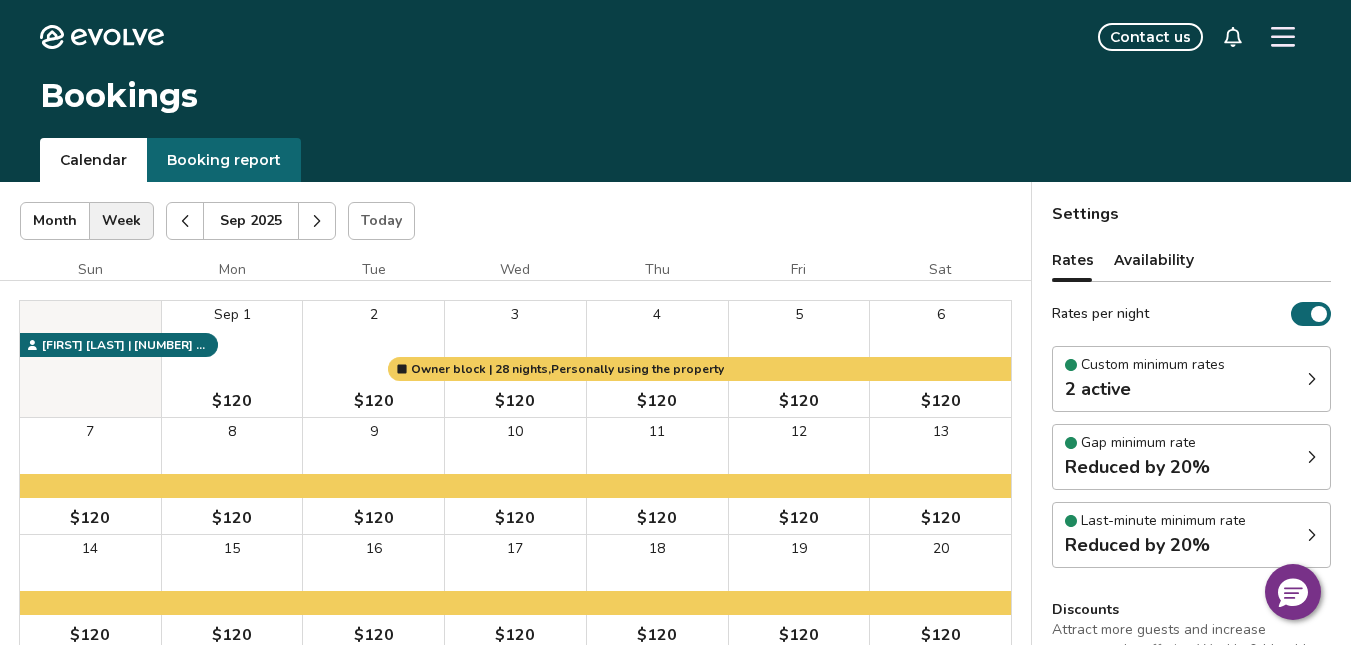 click at bounding box center (317, 221) 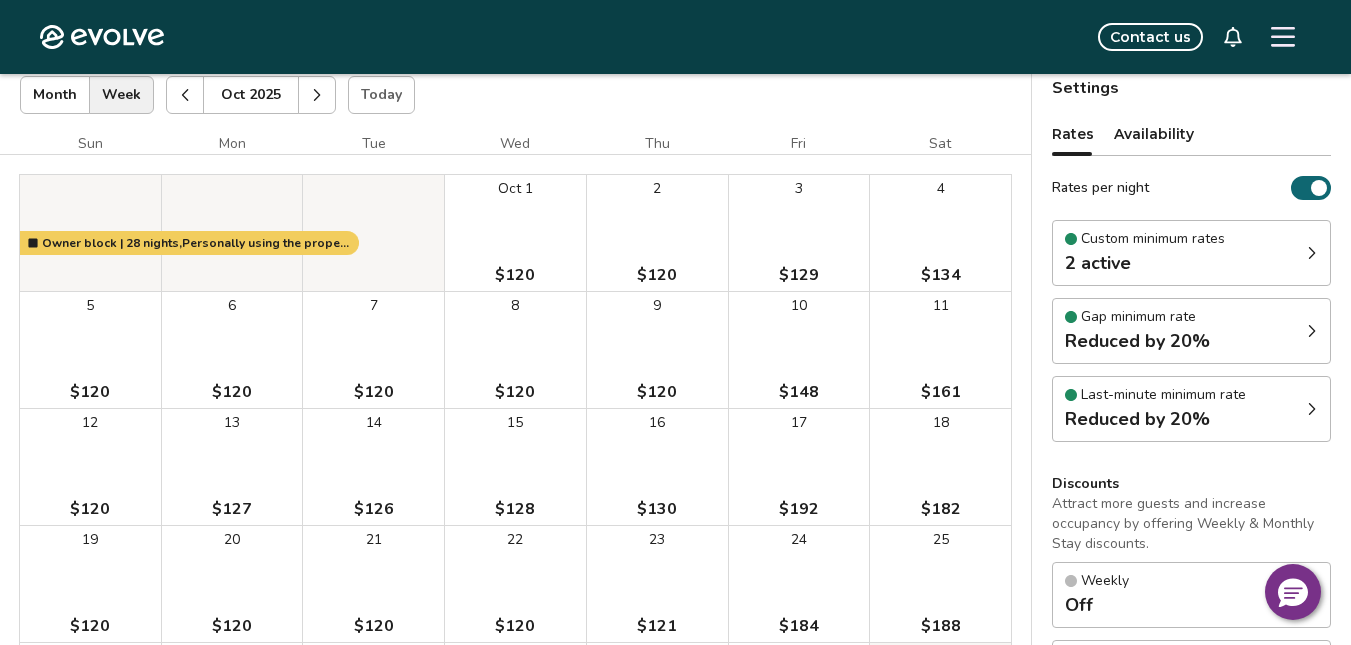 scroll, scrollTop: 100, scrollLeft: 0, axis: vertical 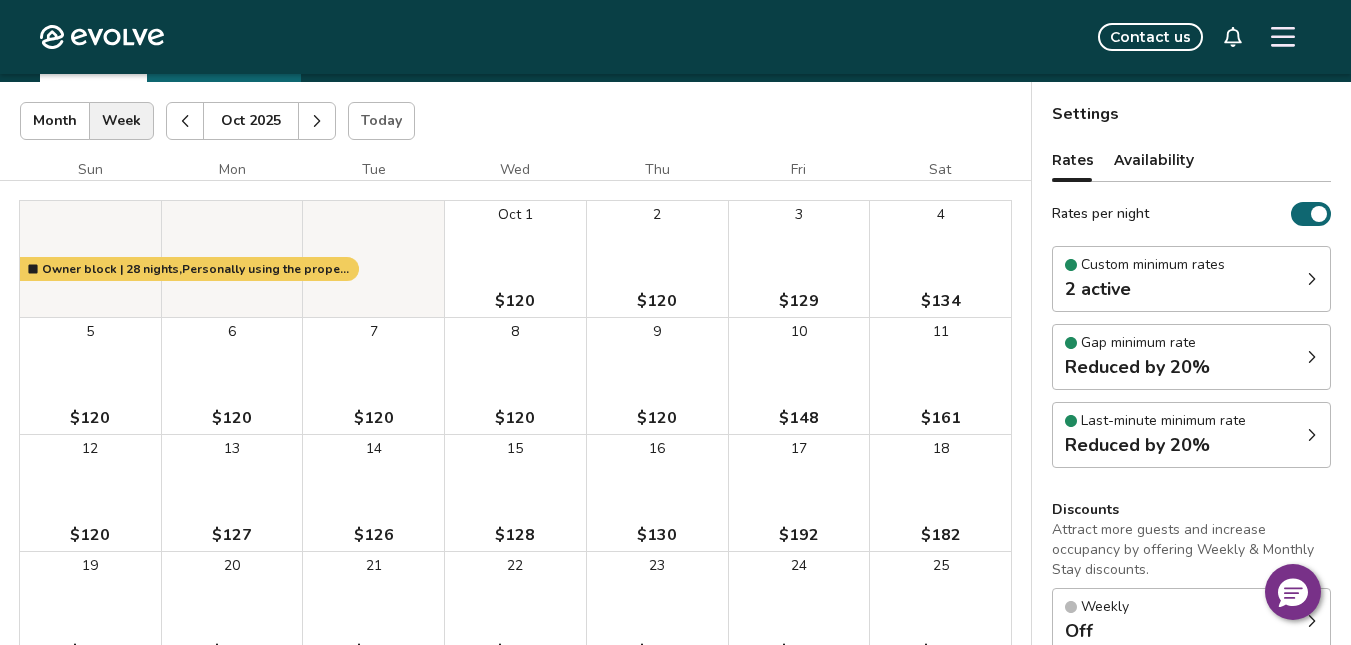 click 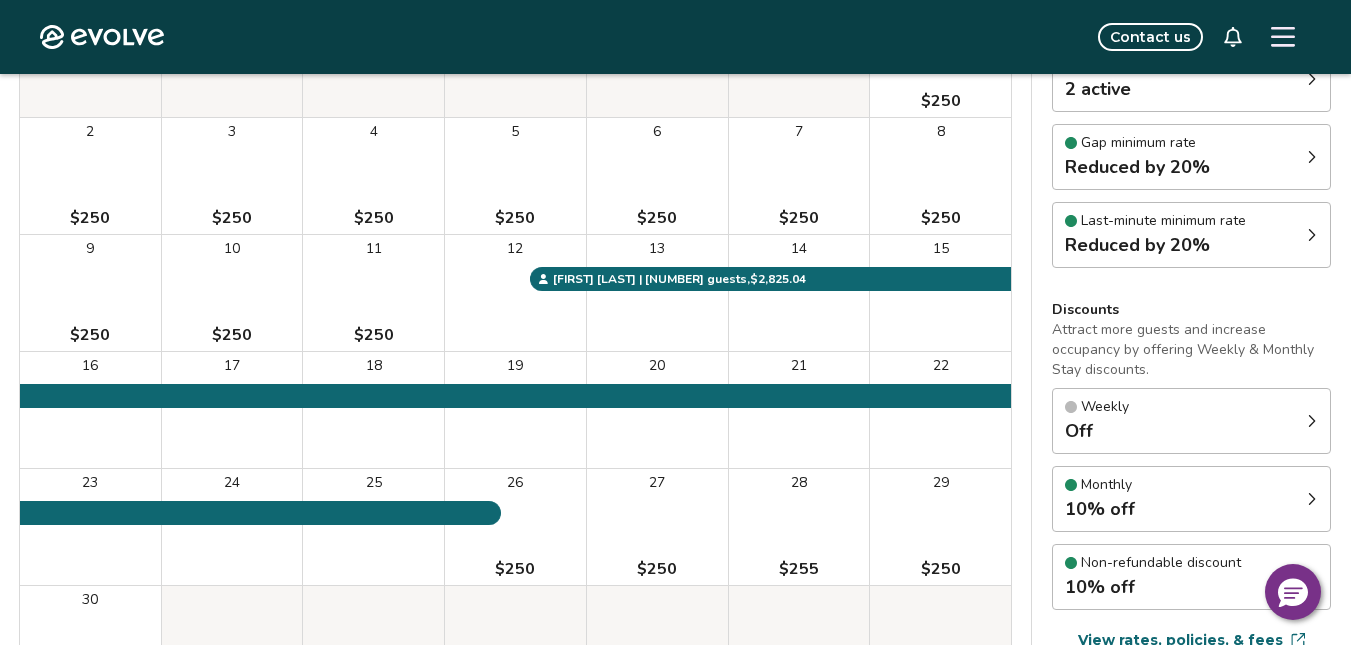 scroll, scrollTop: 0, scrollLeft: 0, axis: both 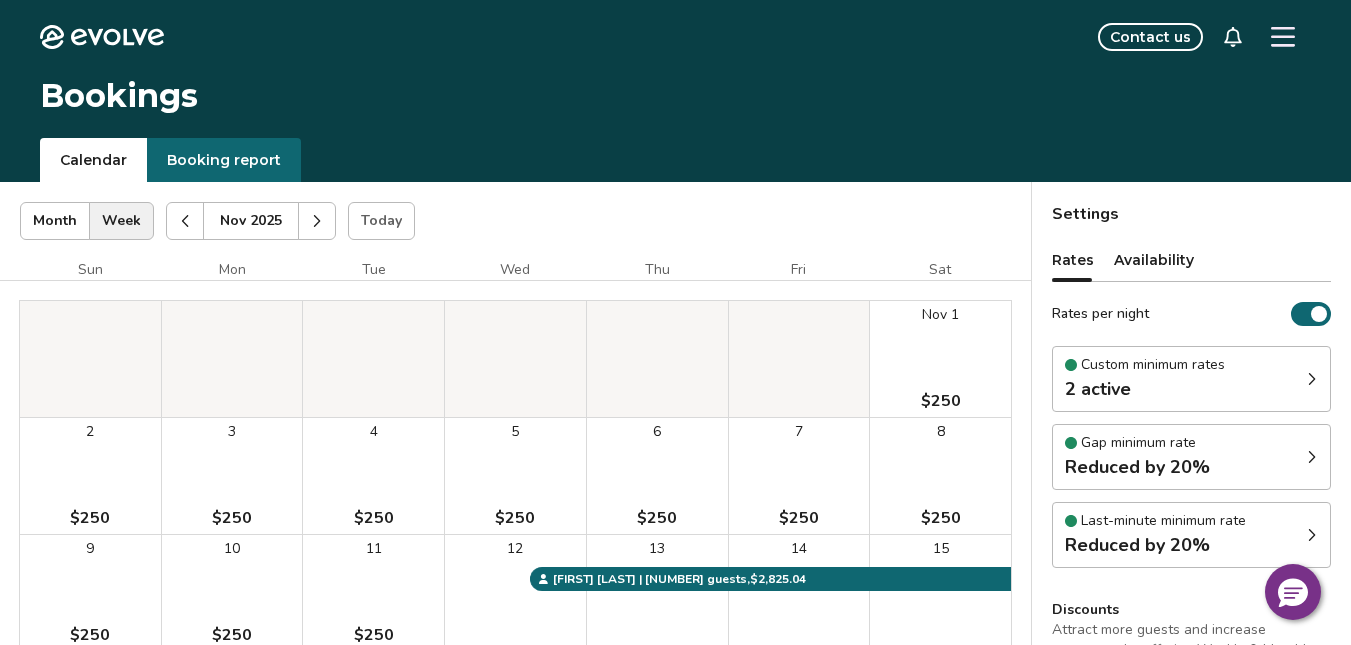 click 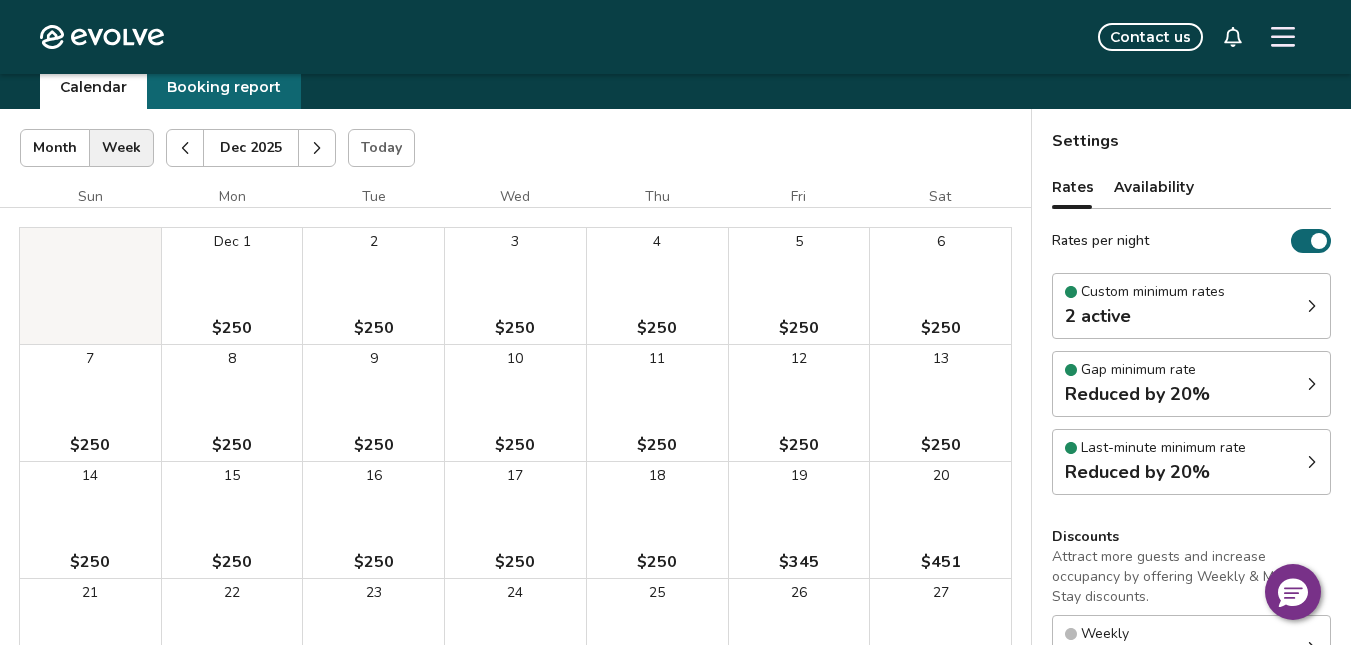 scroll, scrollTop: 0, scrollLeft: 0, axis: both 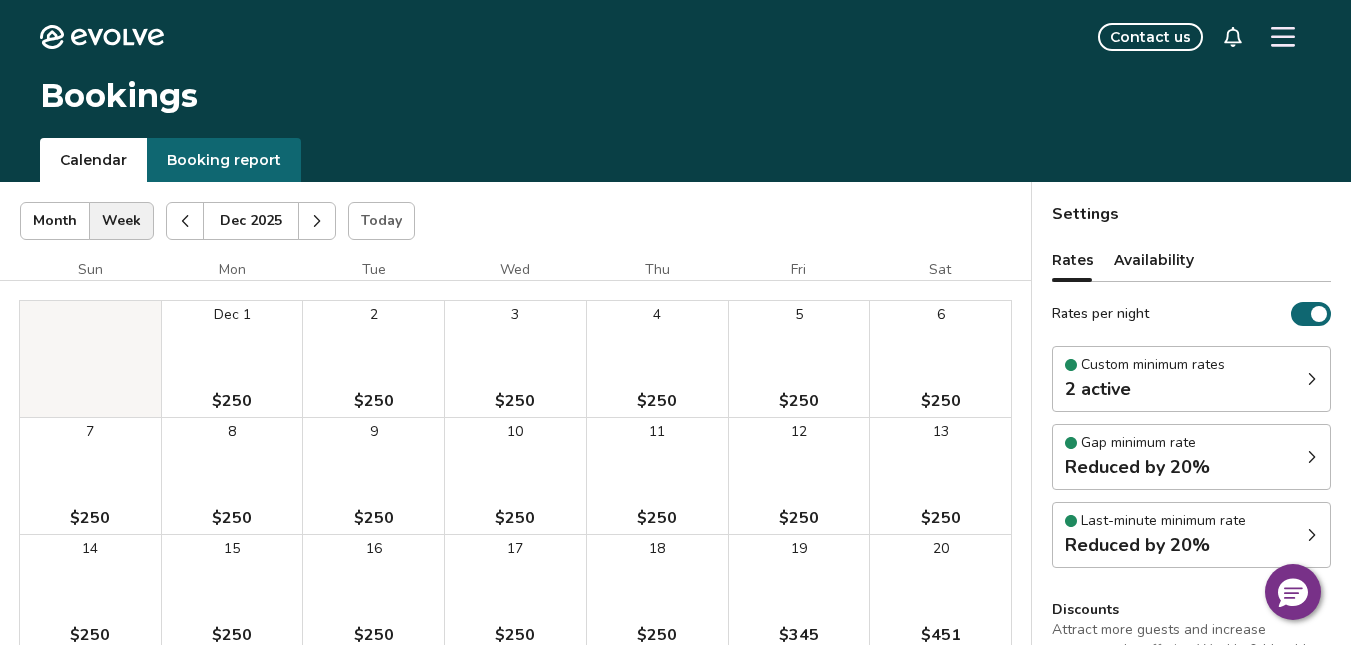 click at bounding box center [317, 221] 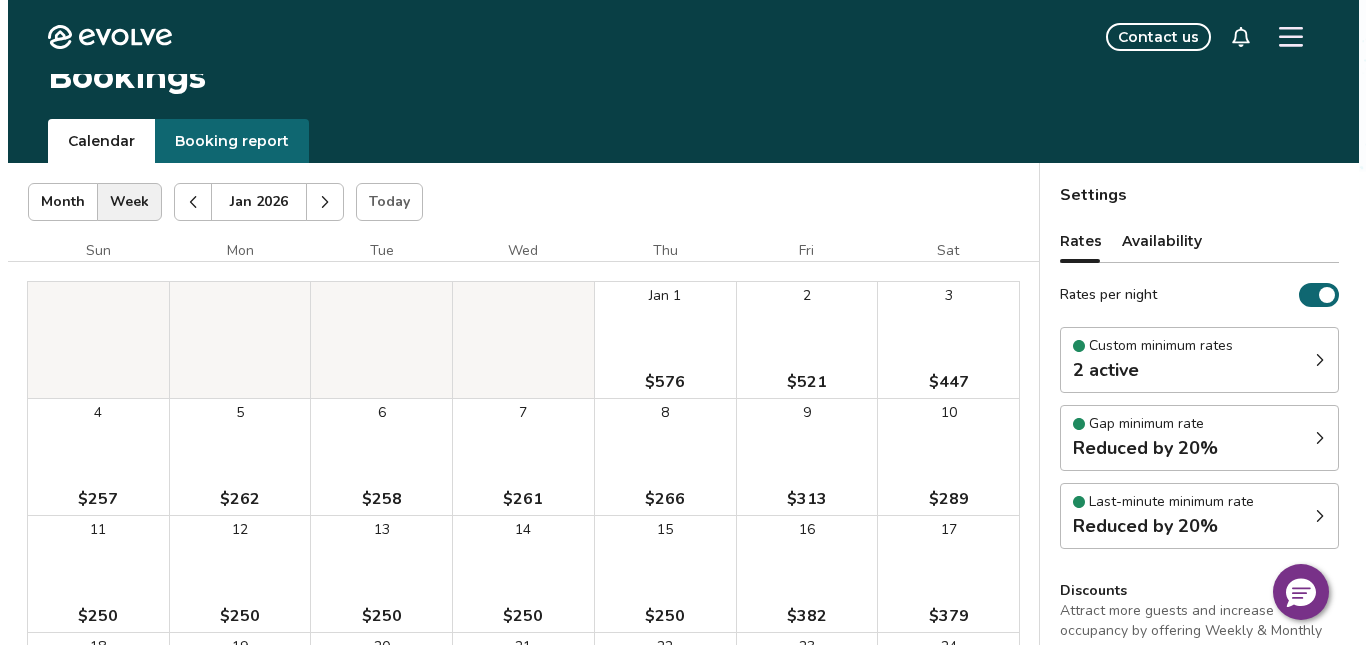 scroll, scrollTop: 0, scrollLeft: 0, axis: both 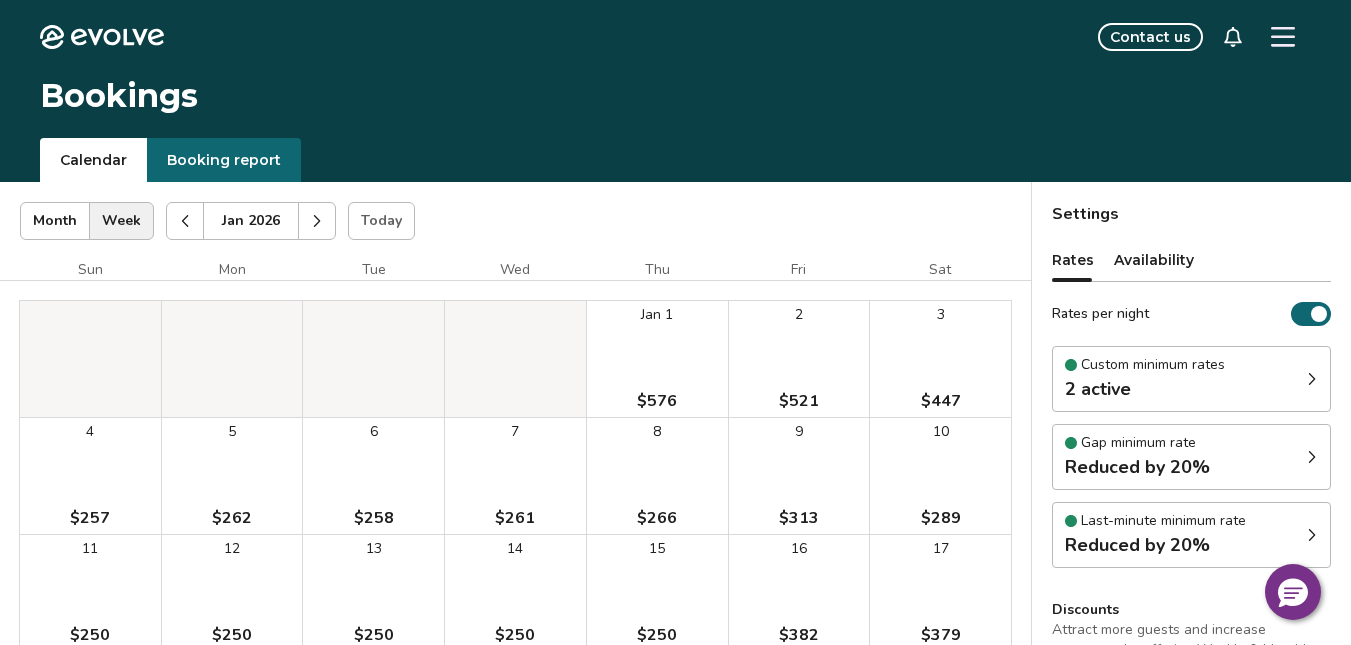 click 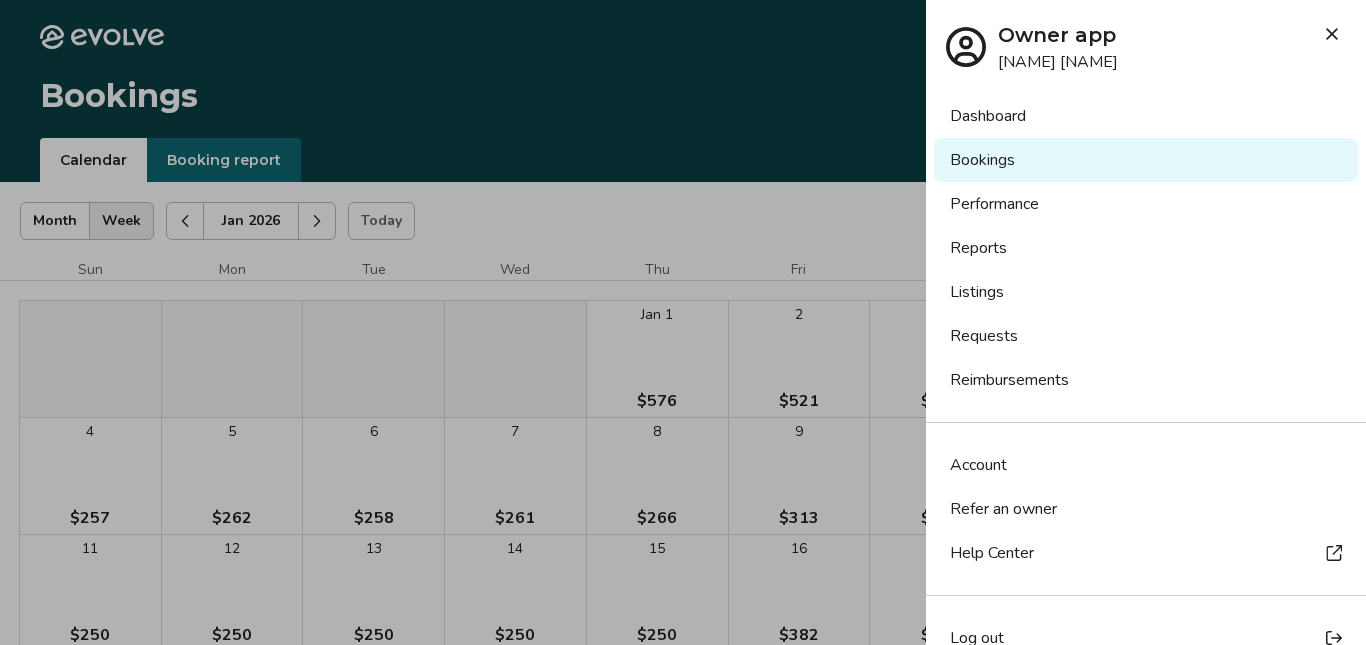 click on "Log out" at bounding box center [977, 638] 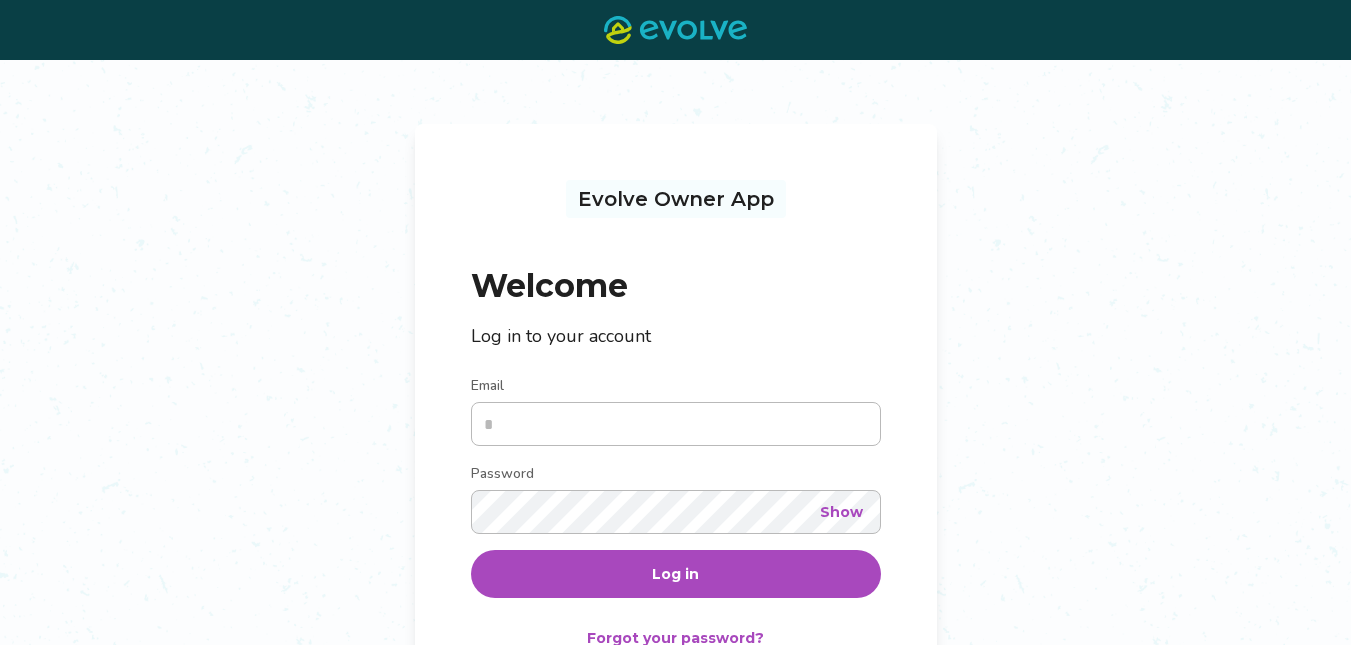 scroll, scrollTop: 0, scrollLeft: 0, axis: both 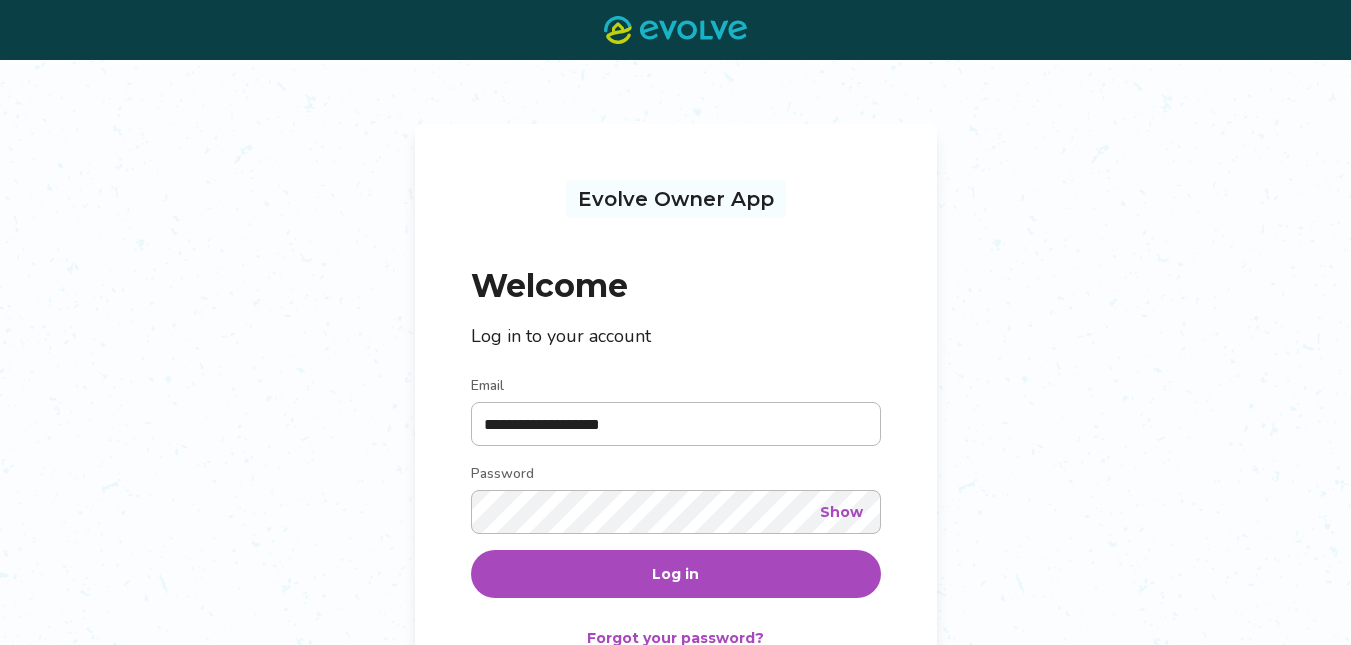 click on "Log in" at bounding box center (675, 574) 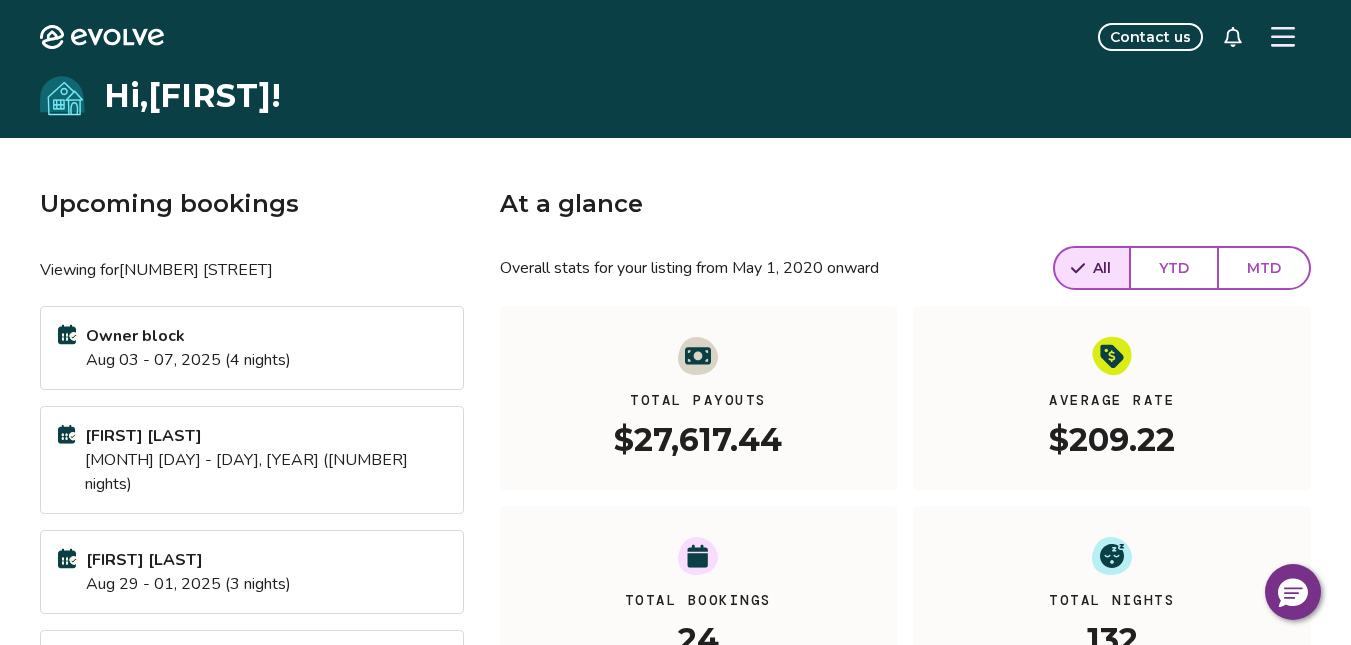 click on "[FIRST] [LAST]" at bounding box center (265, 436) 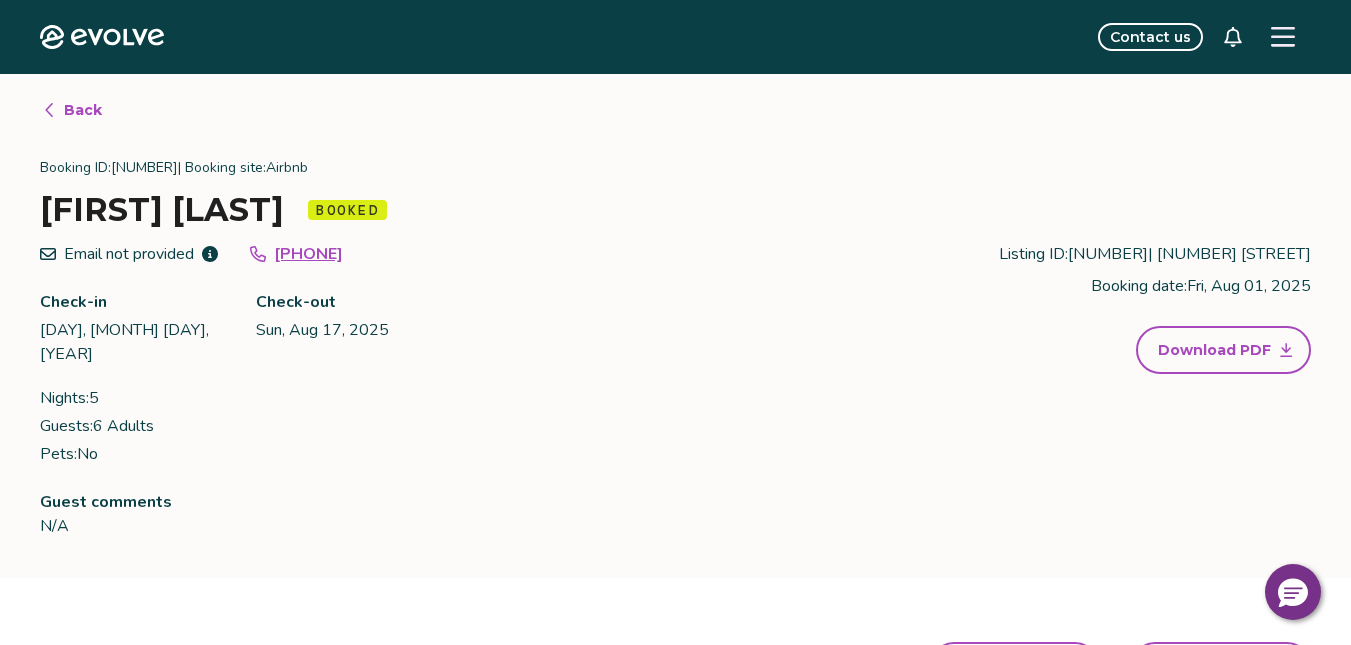 click 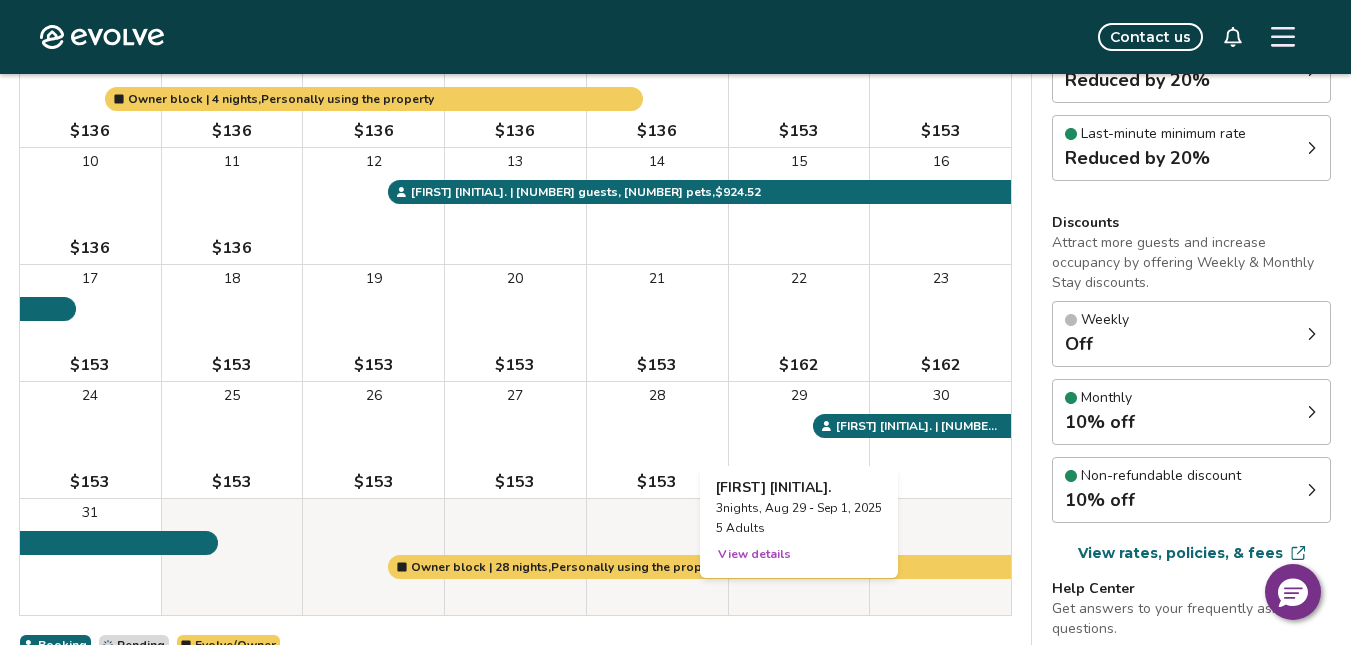 scroll, scrollTop: 500, scrollLeft: 0, axis: vertical 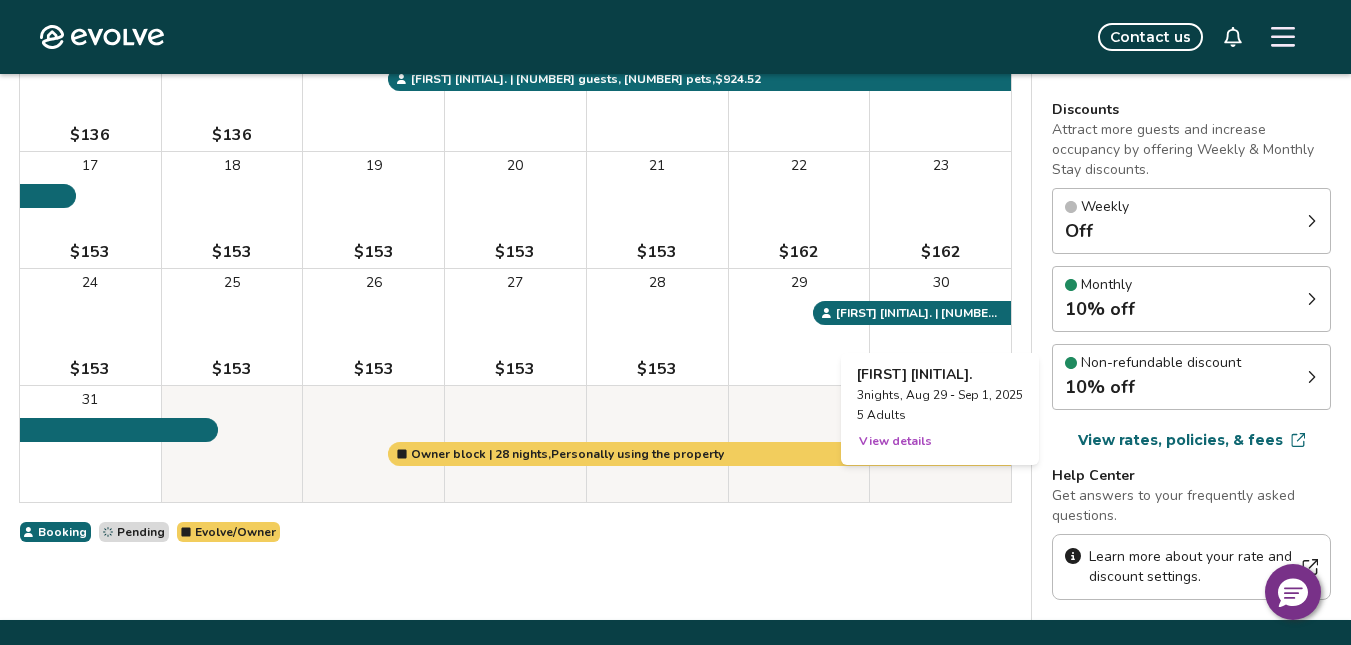click on "View details" at bounding box center (895, 441) 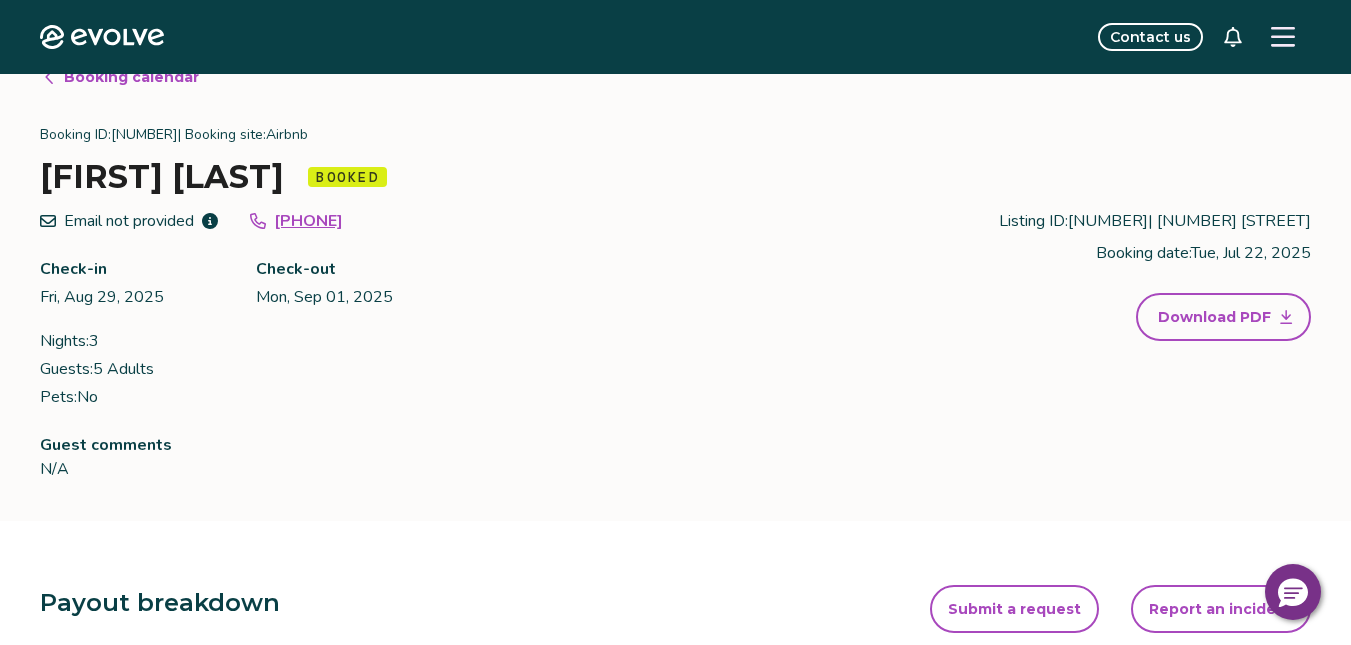 scroll, scrollTop: 0, scrollLeft: 0, axis: both 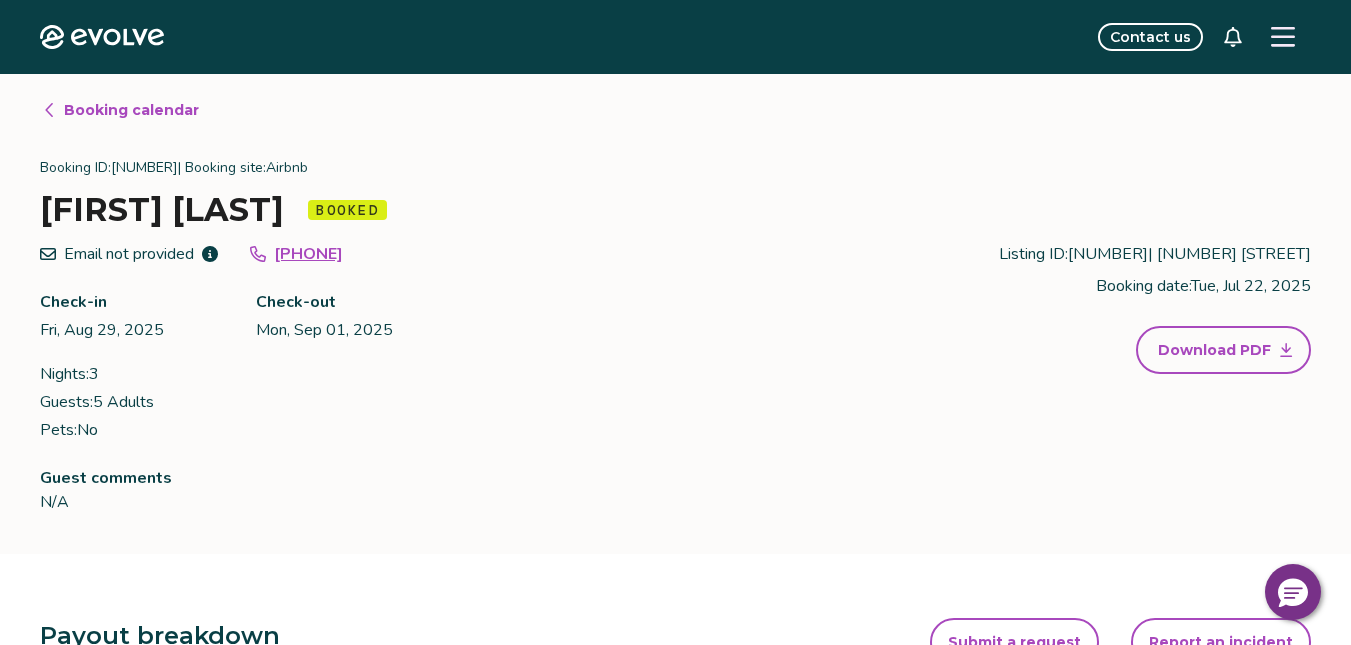 click on "Booking calendar" at bounding box center [120, 110] 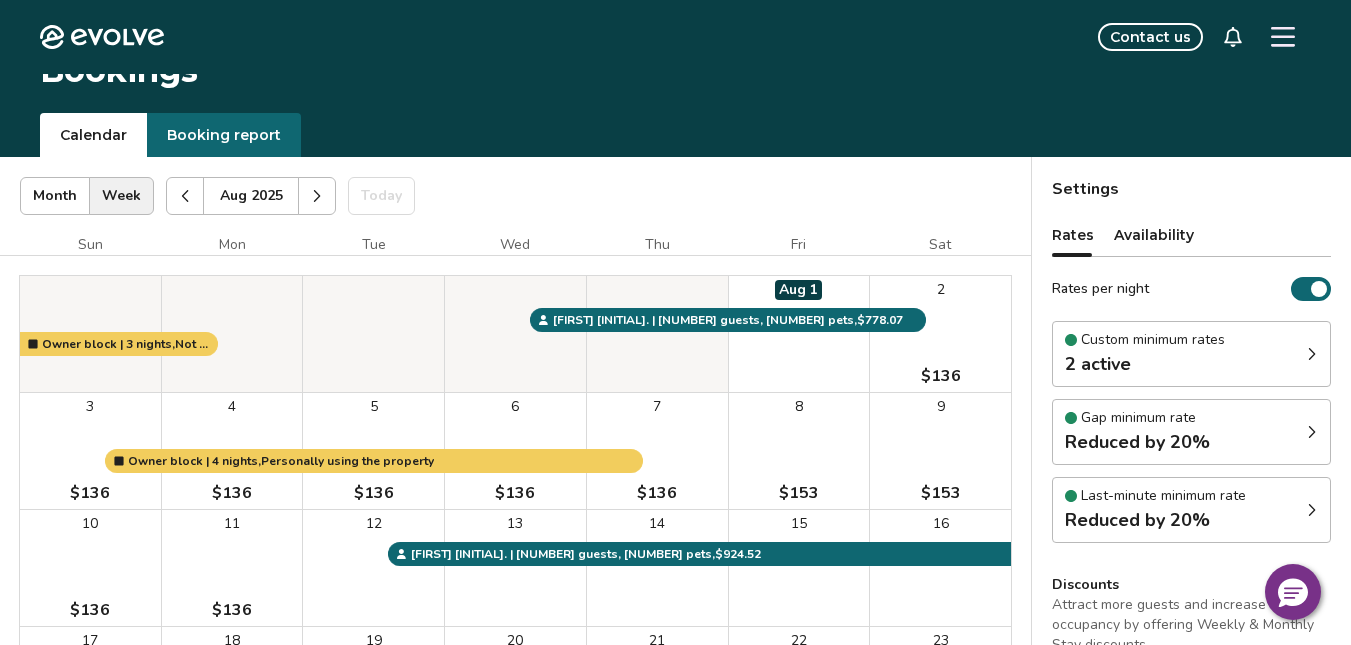 scroll, scrollTop: 0, scrollLeft: 0, axis: both 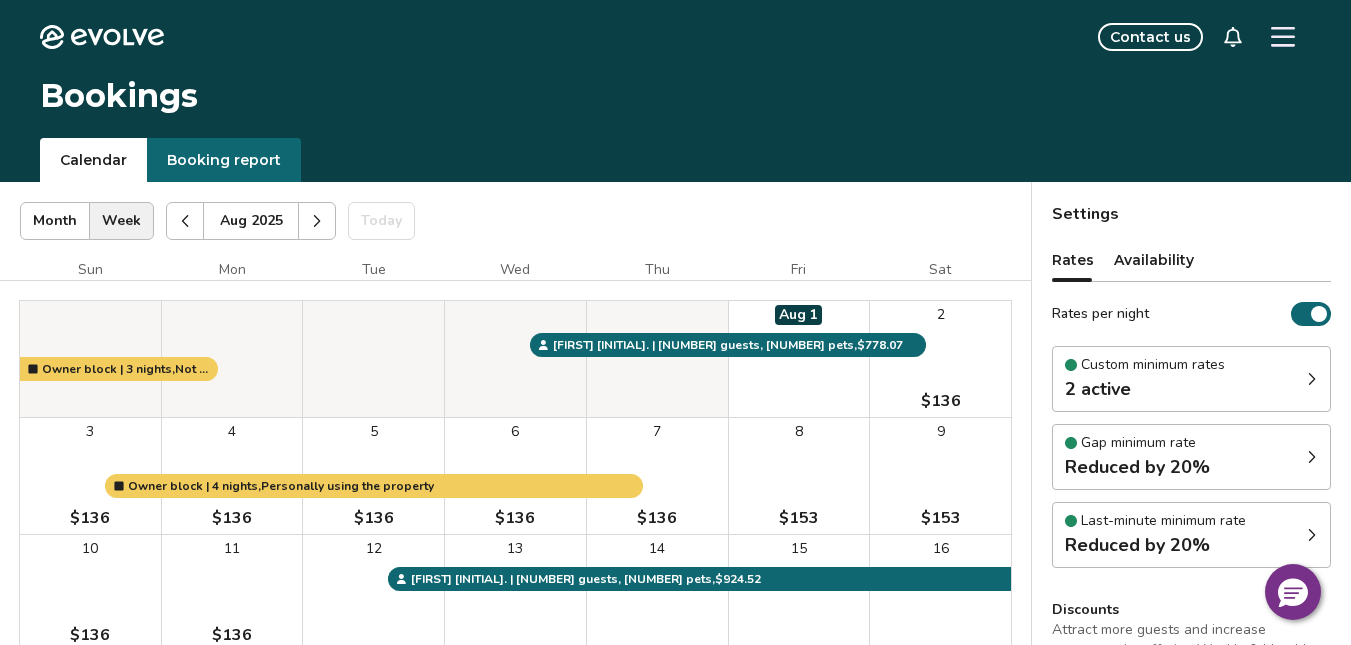 click at bounding box center [317, 221] 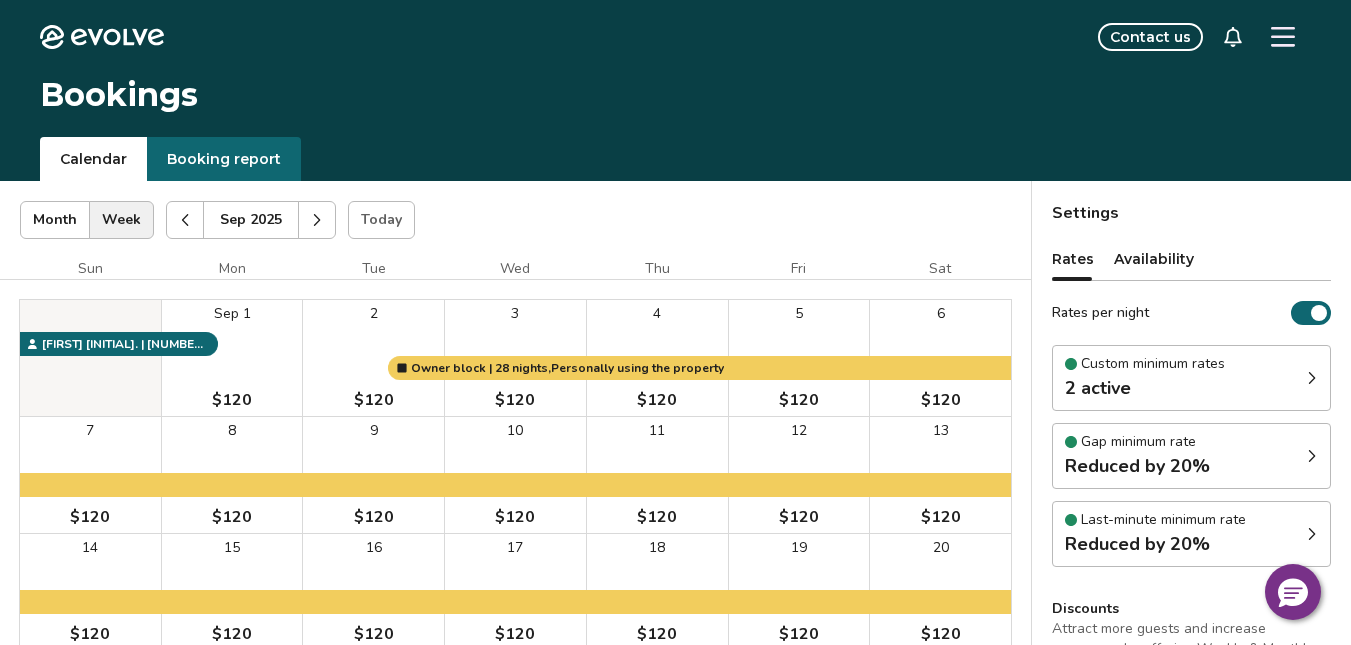 scroll, scrollTop: 0, scrollLeft: 0, axis: both 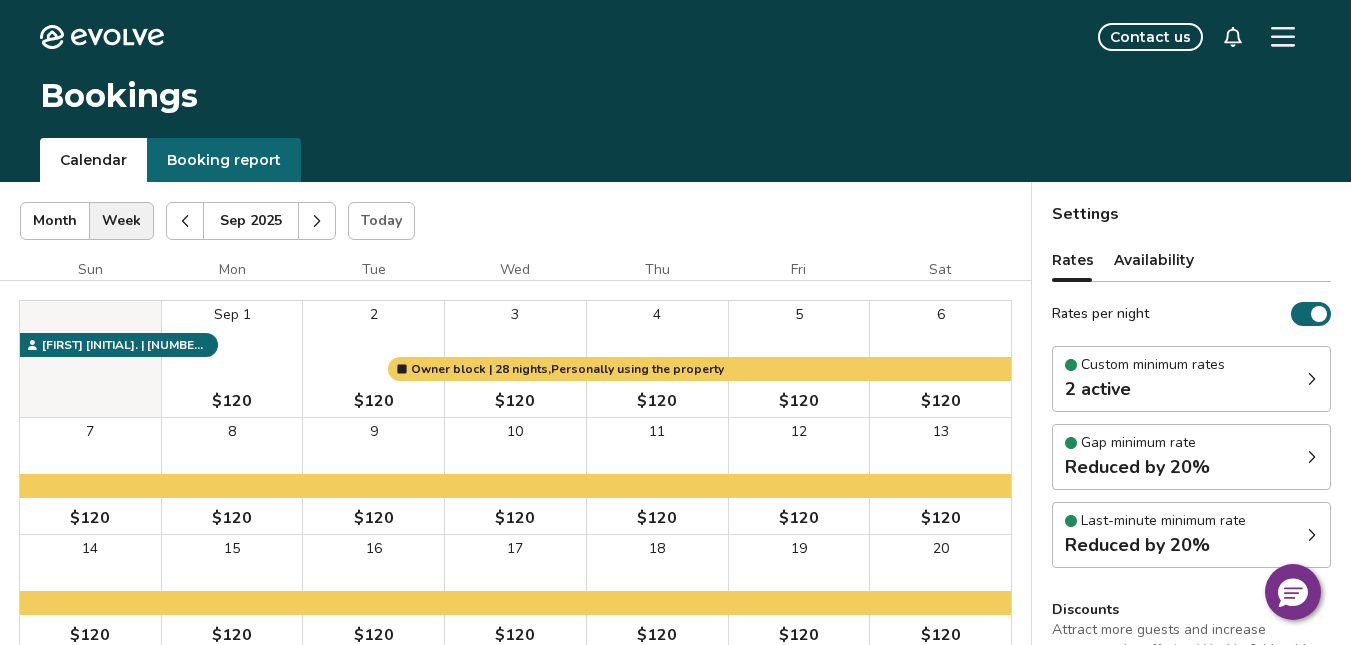 click at bounding box center [317, 221] 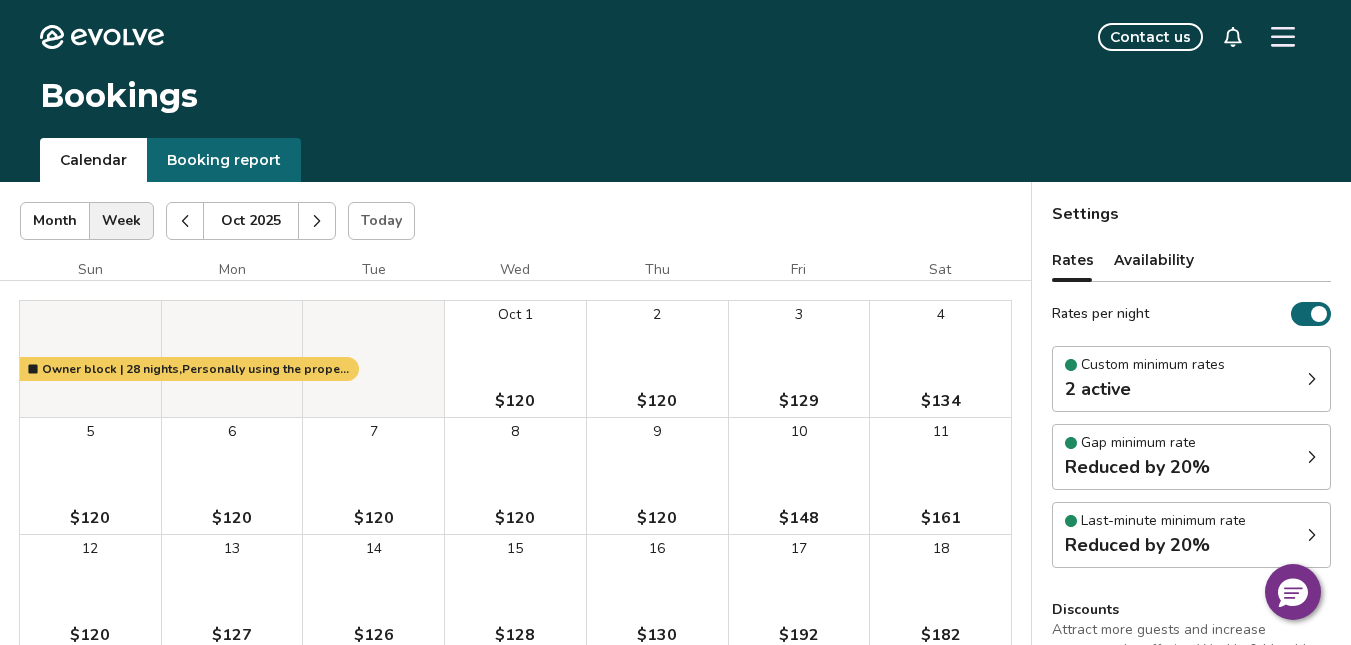 click at bounding box center (317, 221) 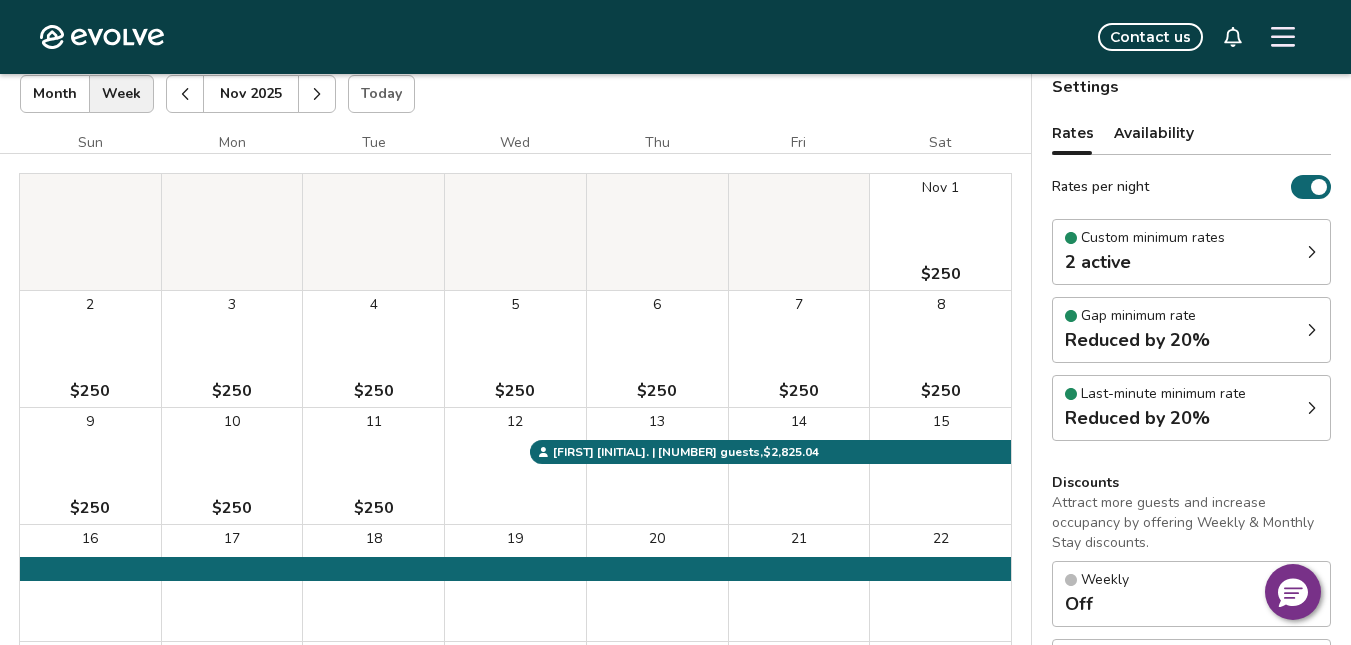 scroll, scrollTop: 200, scrollLeft: 0, axis: vertical 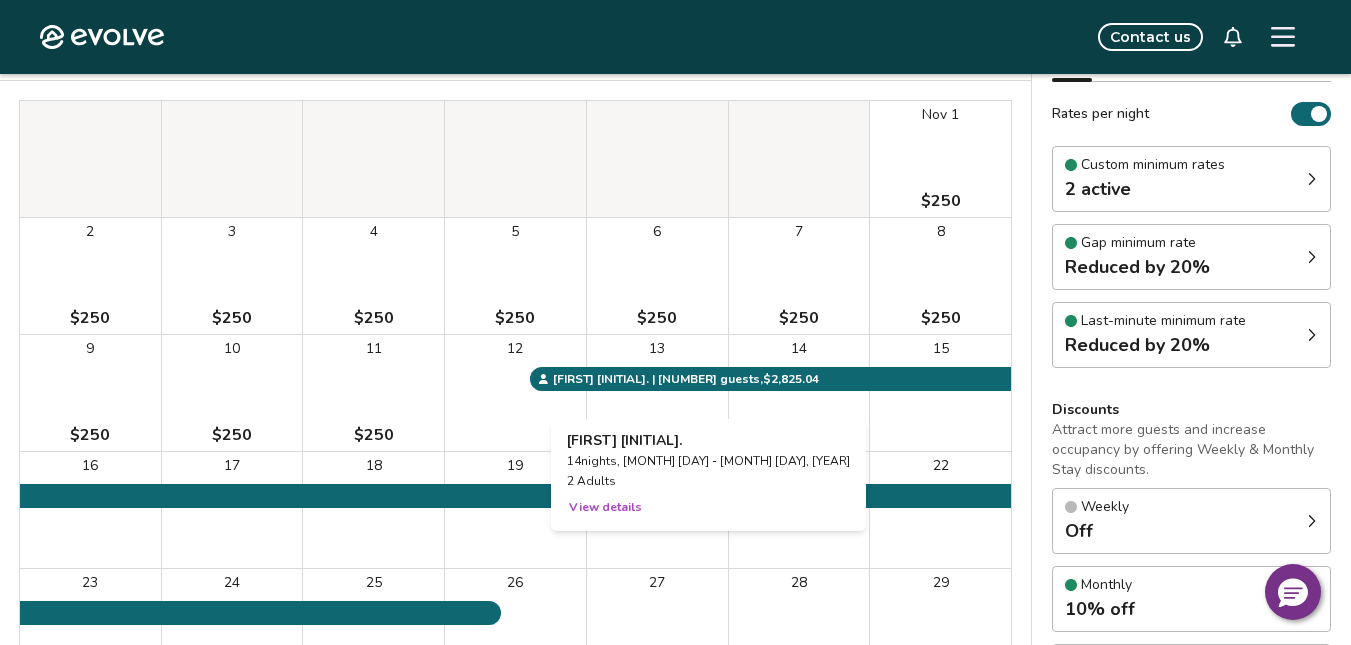 click on "13" at bounding box center (657, 393) 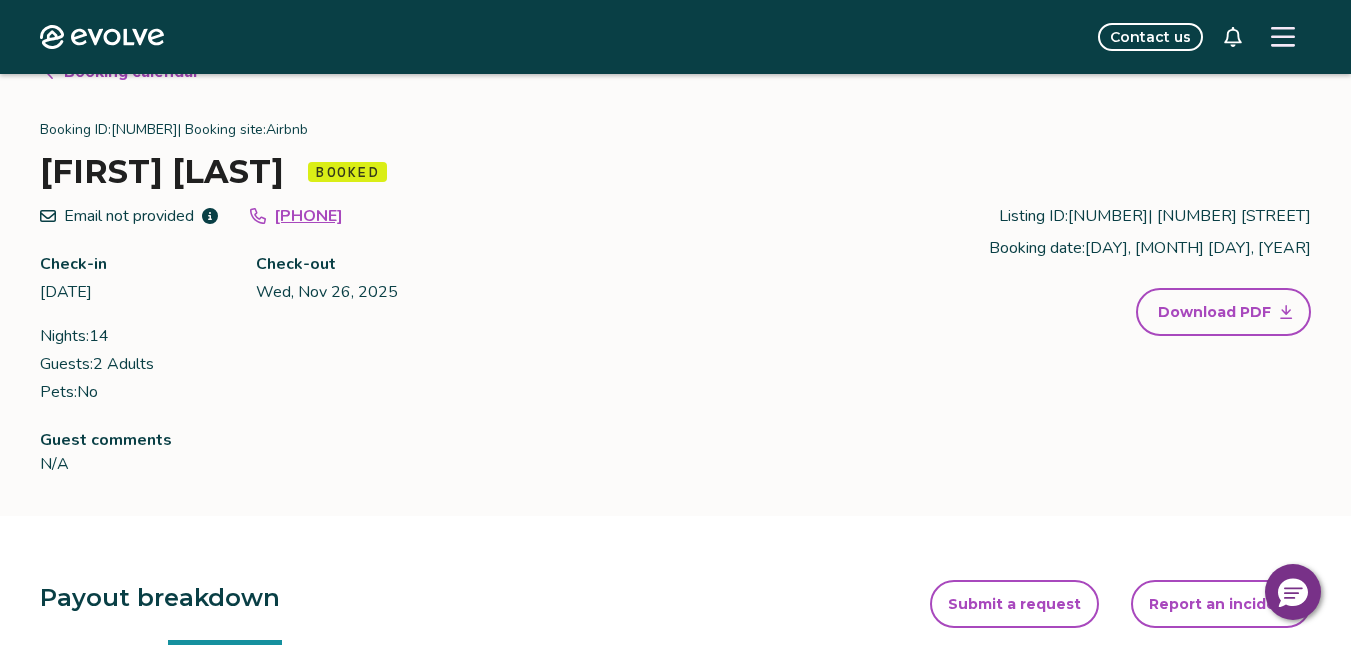 scroll, scrollTop: 0, scrollLeft: 0, axis: both 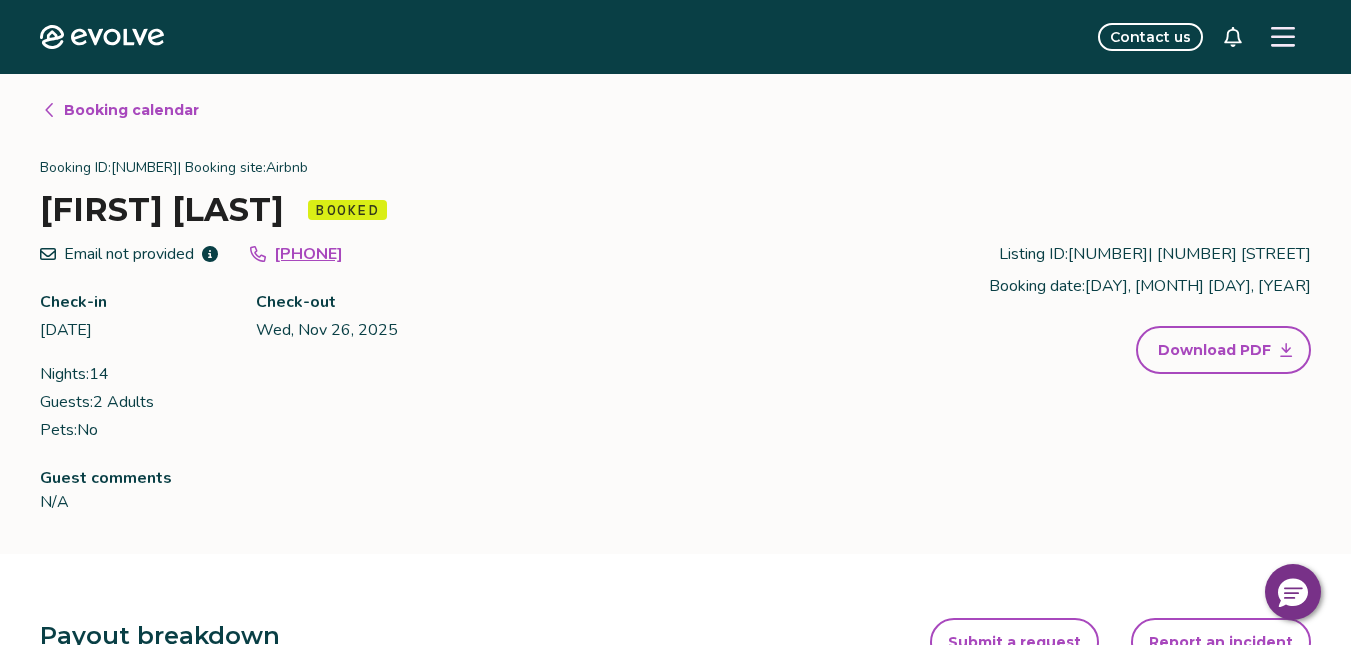 click 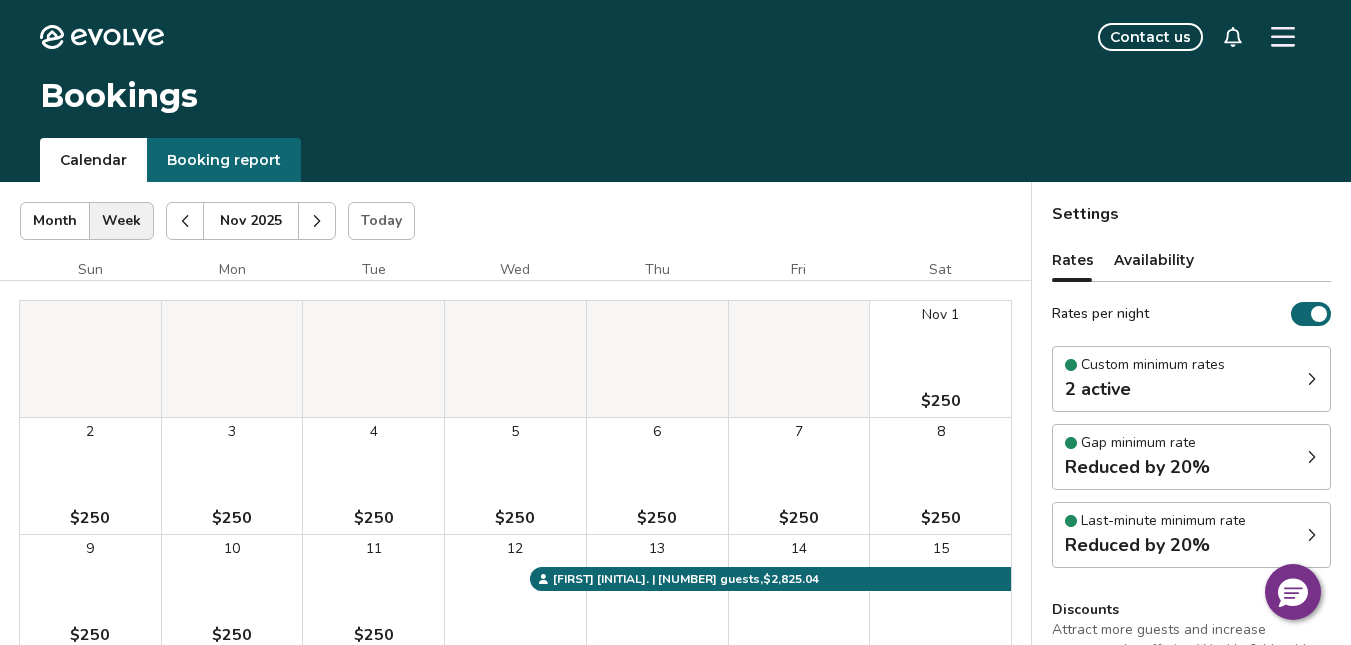 click 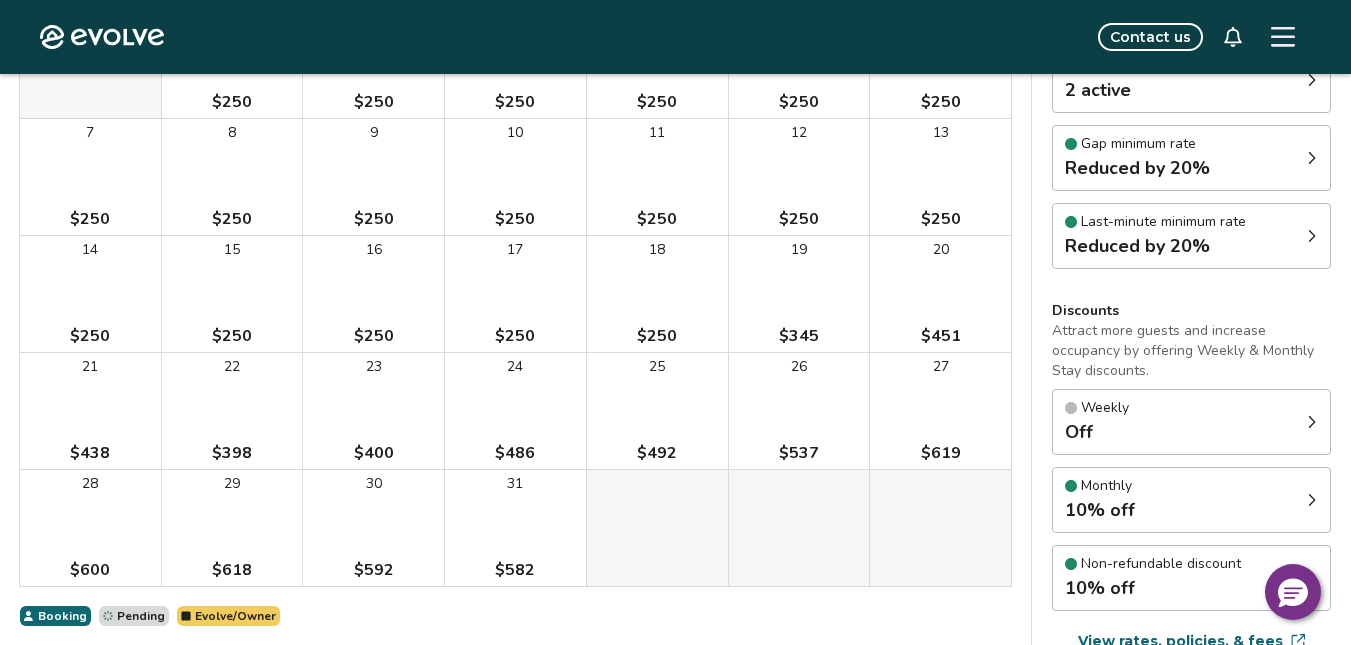 scroll, scrollTop: 300, scrollLeft: 0, axis: vertical 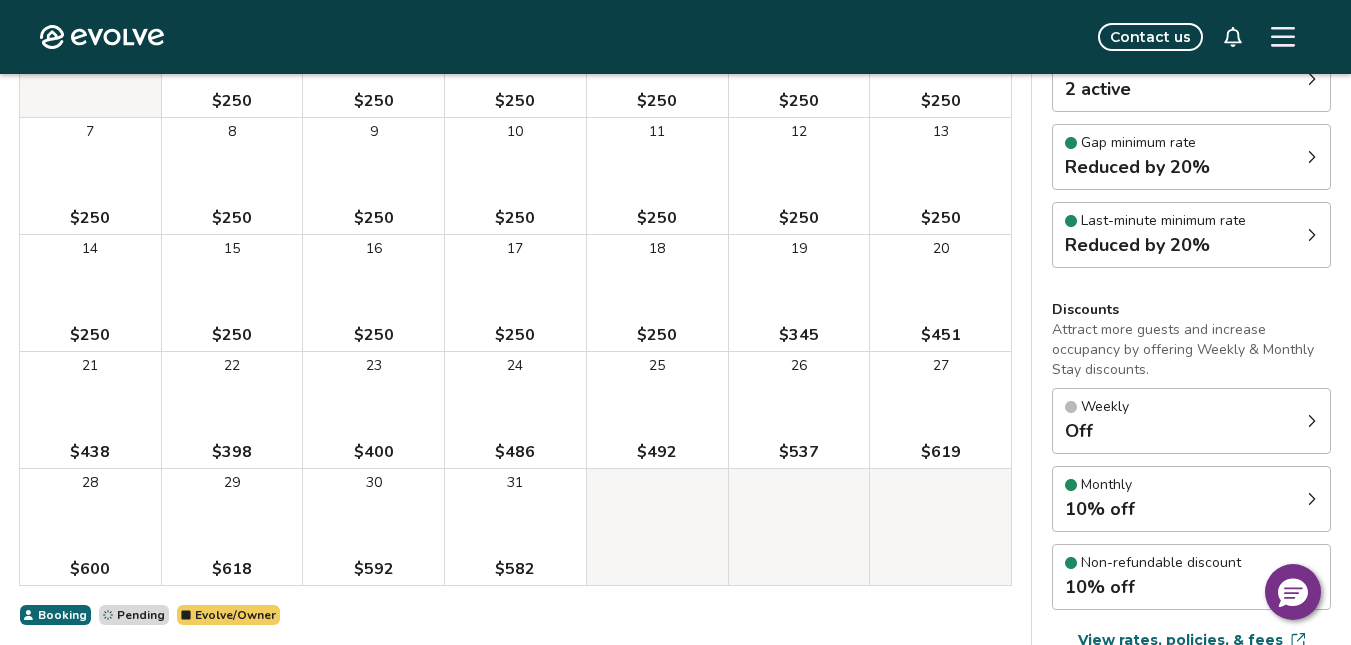 click on "[NUMBER] $[NUMBER]" at bounding box center (373, 410) 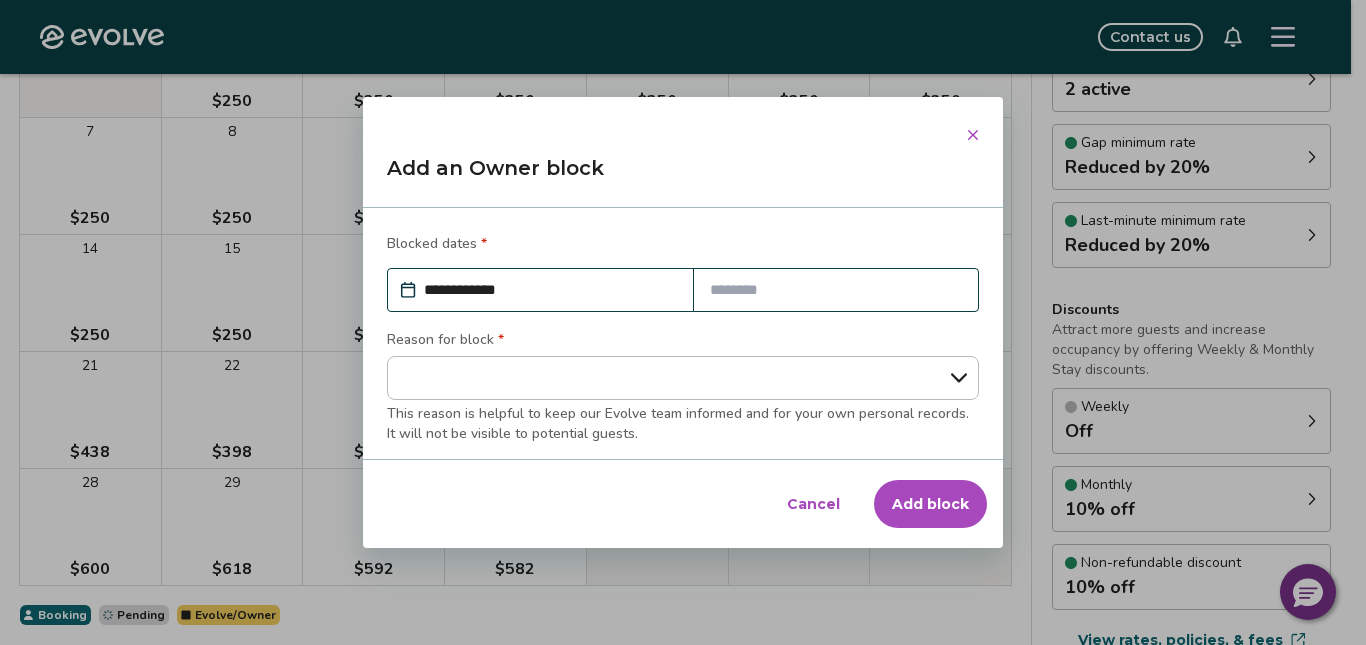 click 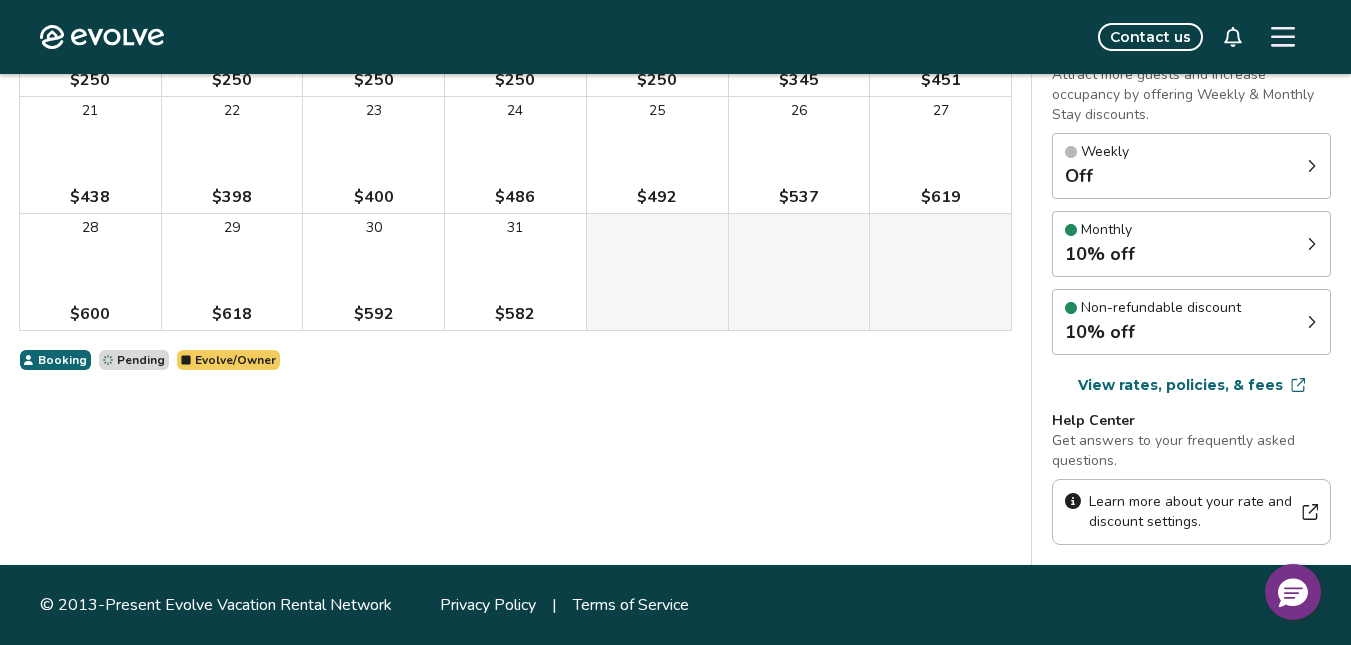 scroll, scrollTop: 0, scrollLeft: 0, axis: both 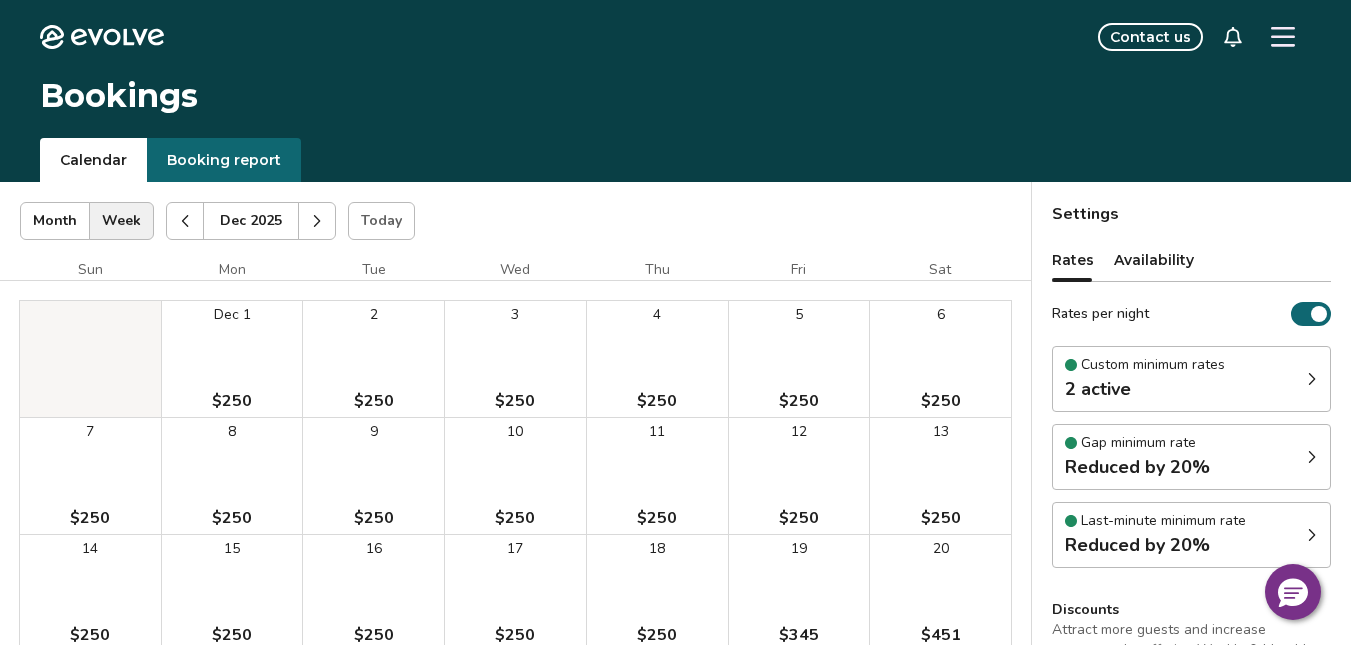 click on "Booking report" at bounding box center [224, 160] 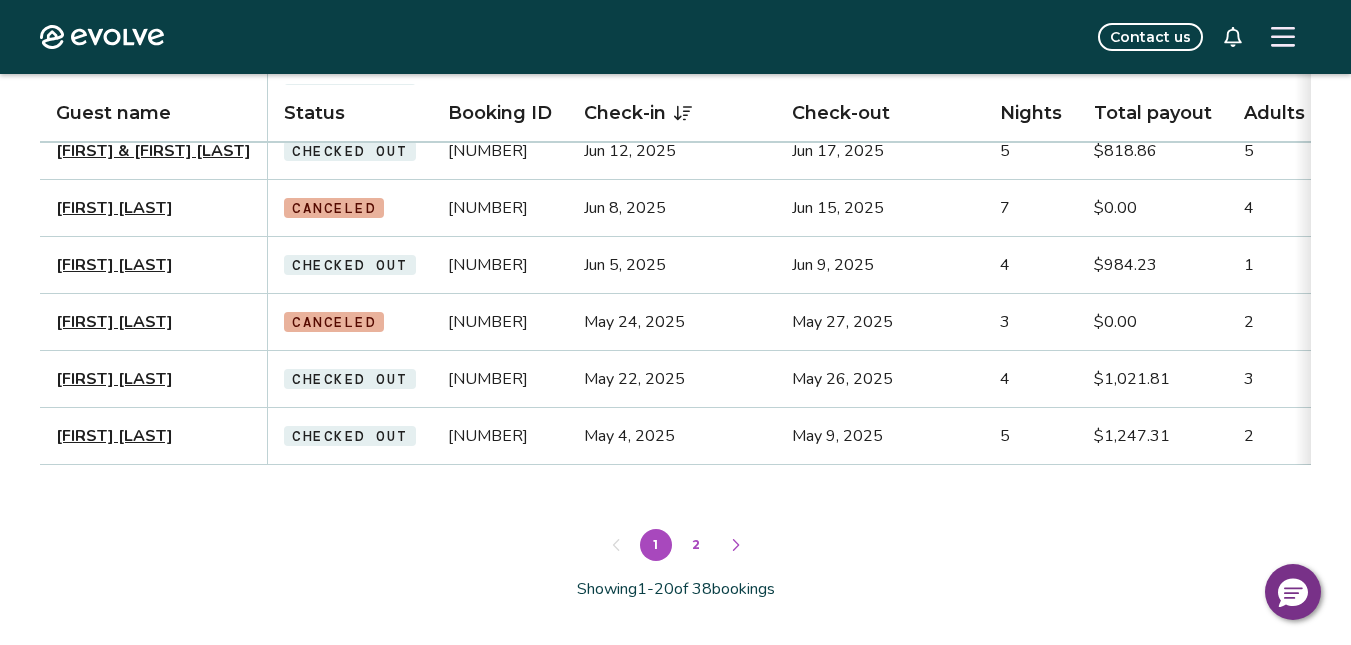 scroll, scrollTop: 1188, scrollLeft: 0, axis: vertical 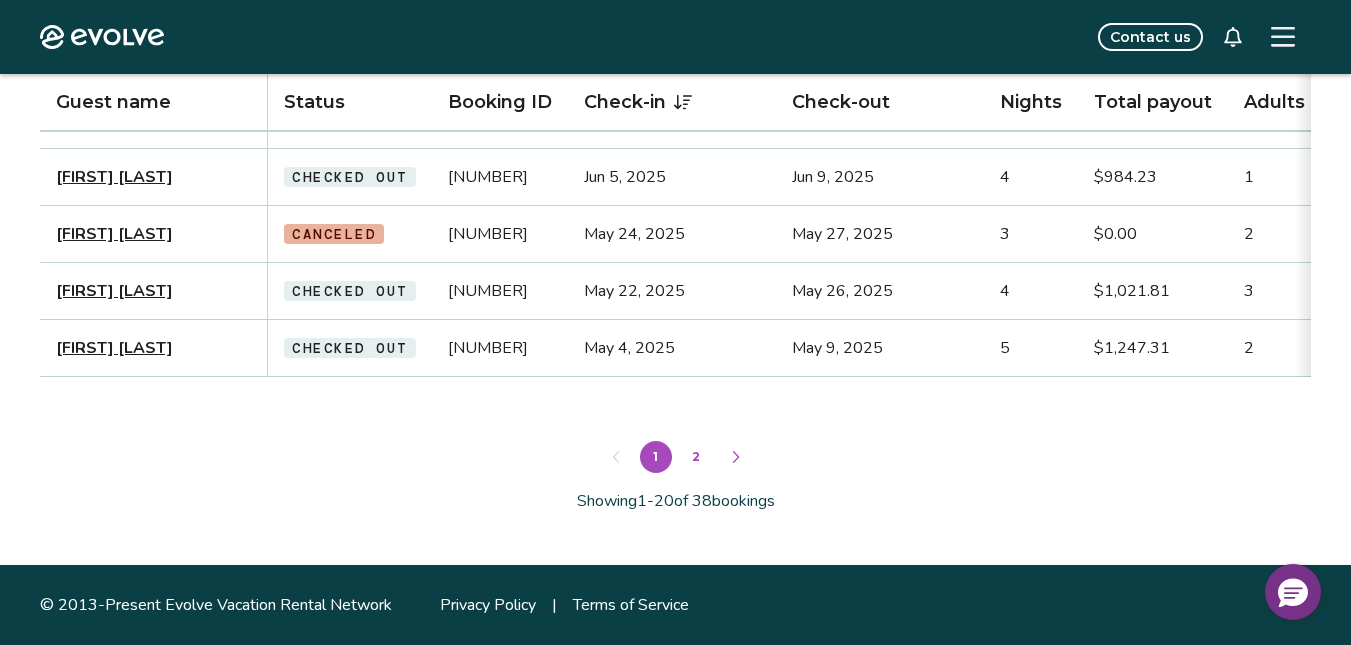click on "2" at bounding box center [696, 457] 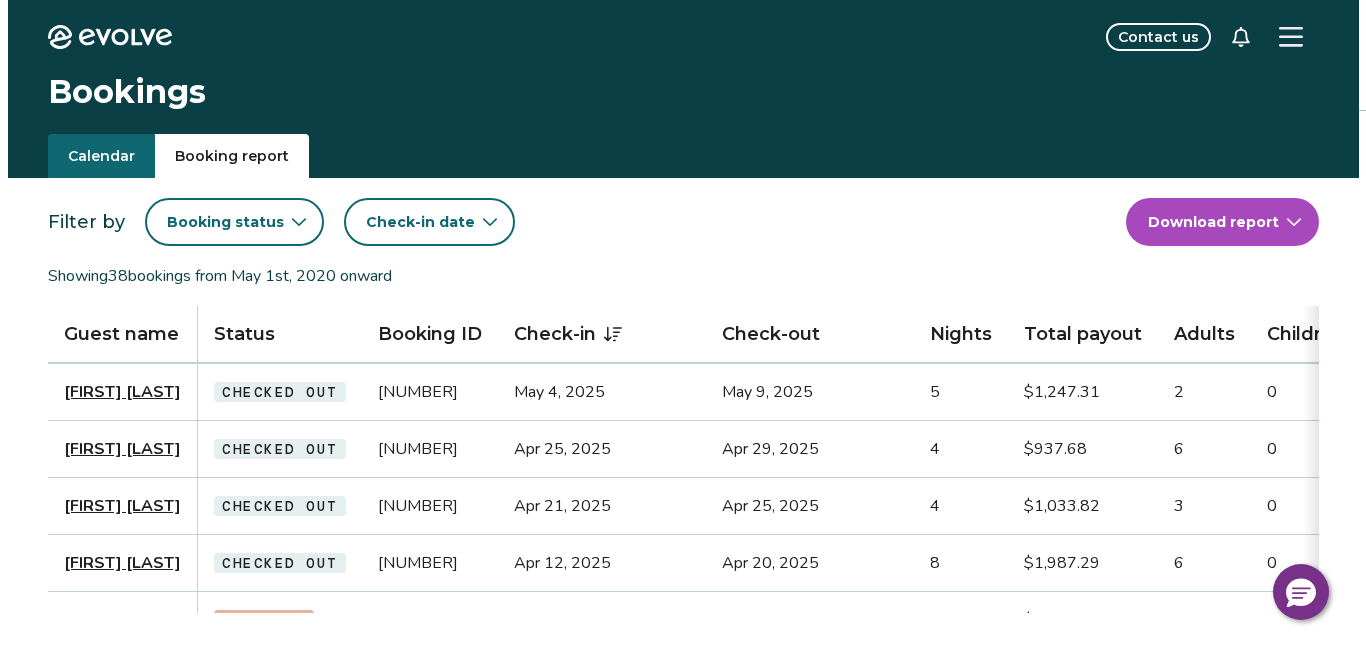 scroll, scrollTop: 0, scrollLeft: 0, axis: both 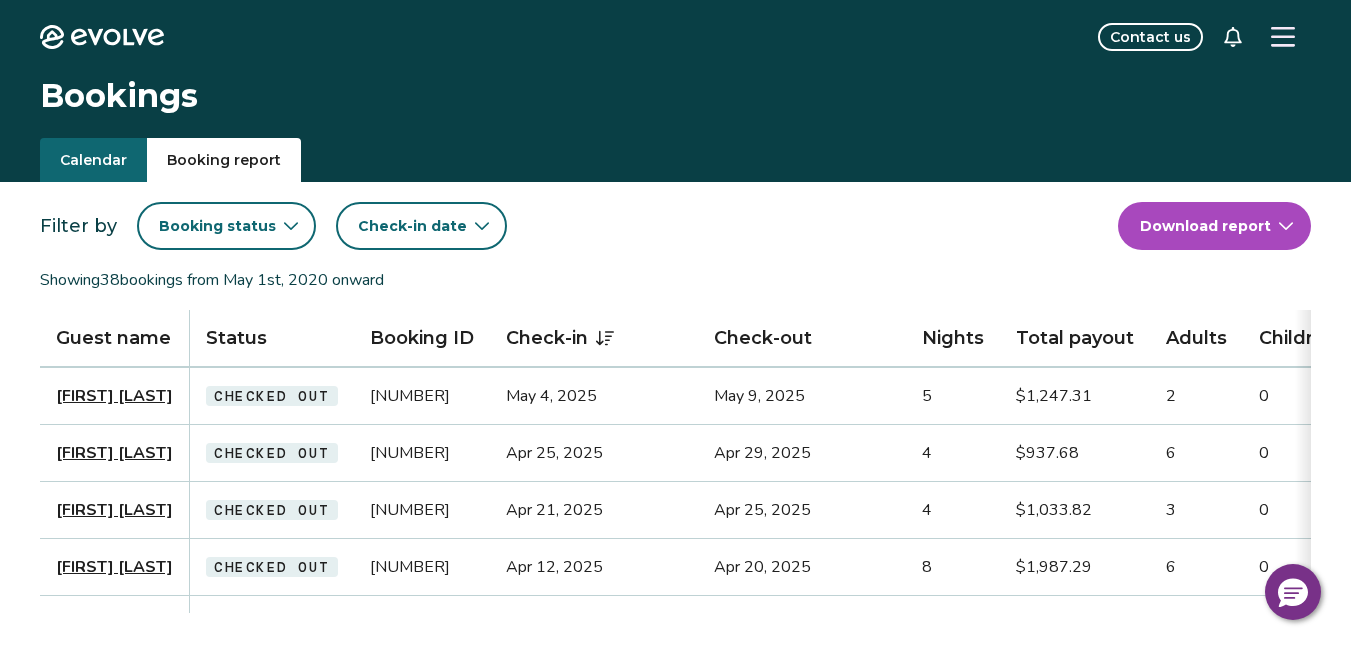 click 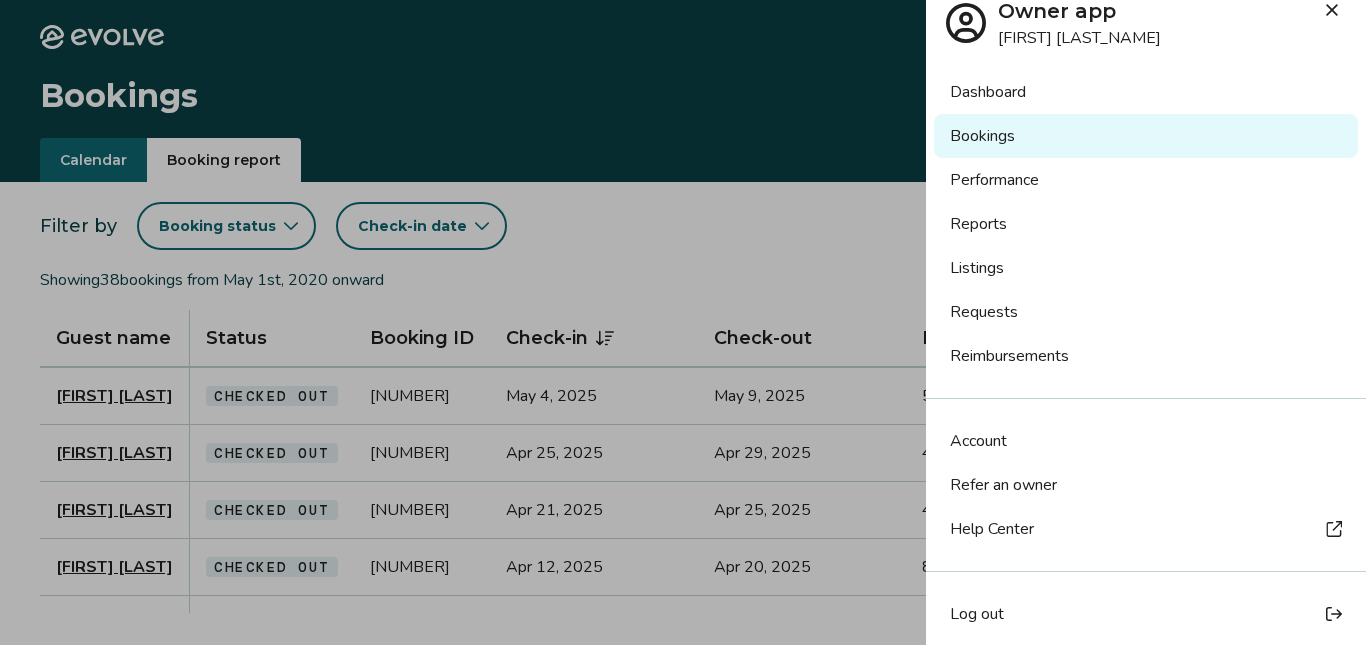 scroll, scrollTop: 35, scrollLeft: 0, axis: vertical 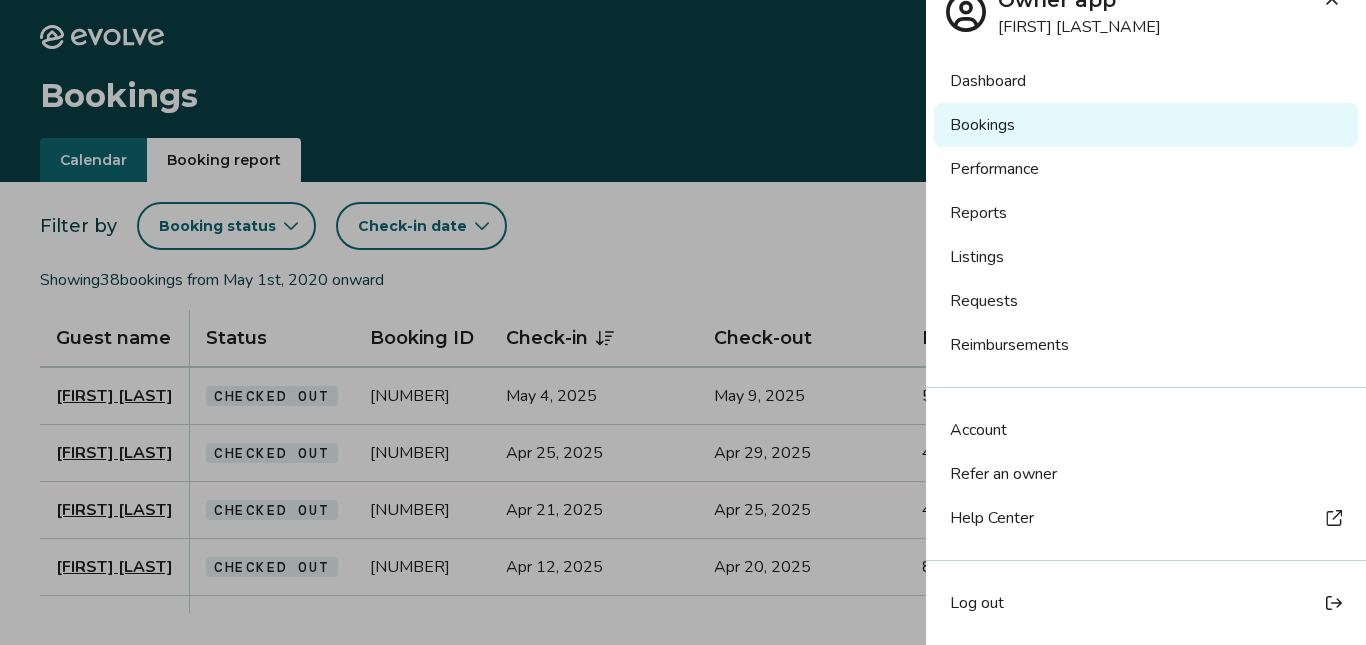 click on "Log out" at bounding box center (977, 603) 